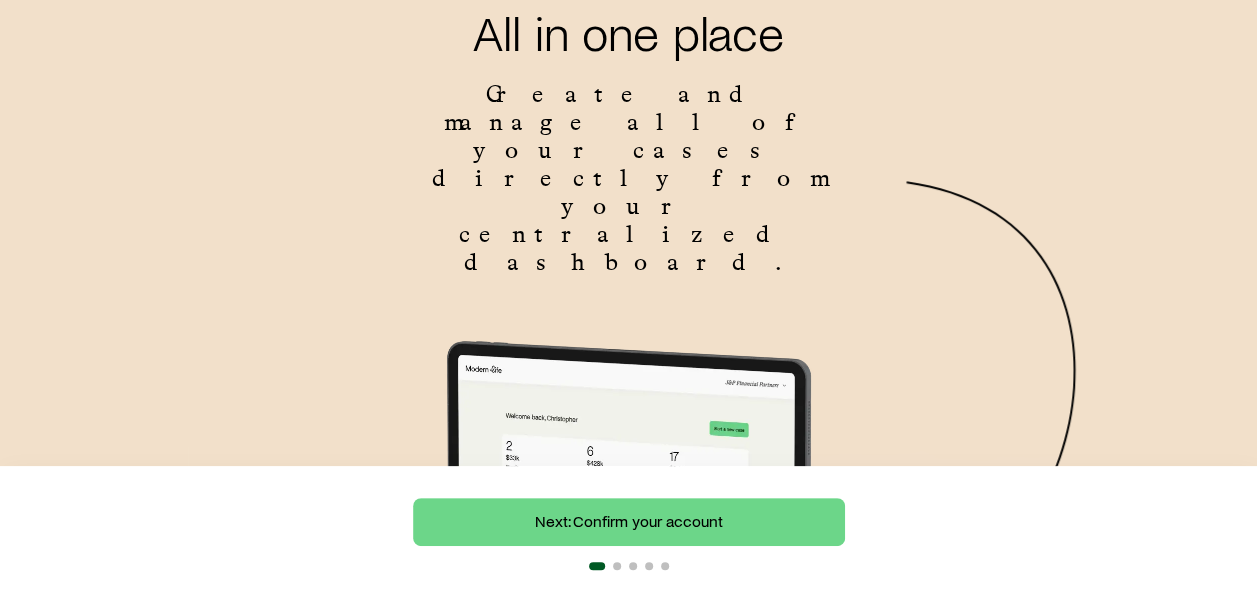 scroll, scrollTop: 427, scrollLeft: 0, axis: vertical 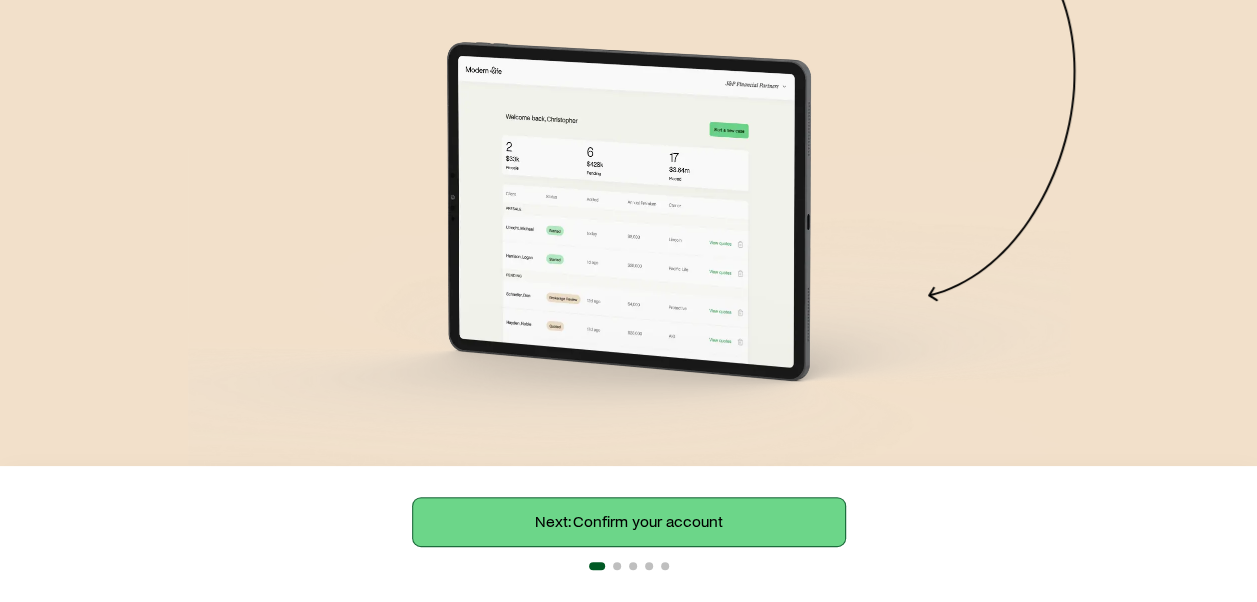 click on "Next: Confirm your account" at bounding box center (629, 522) 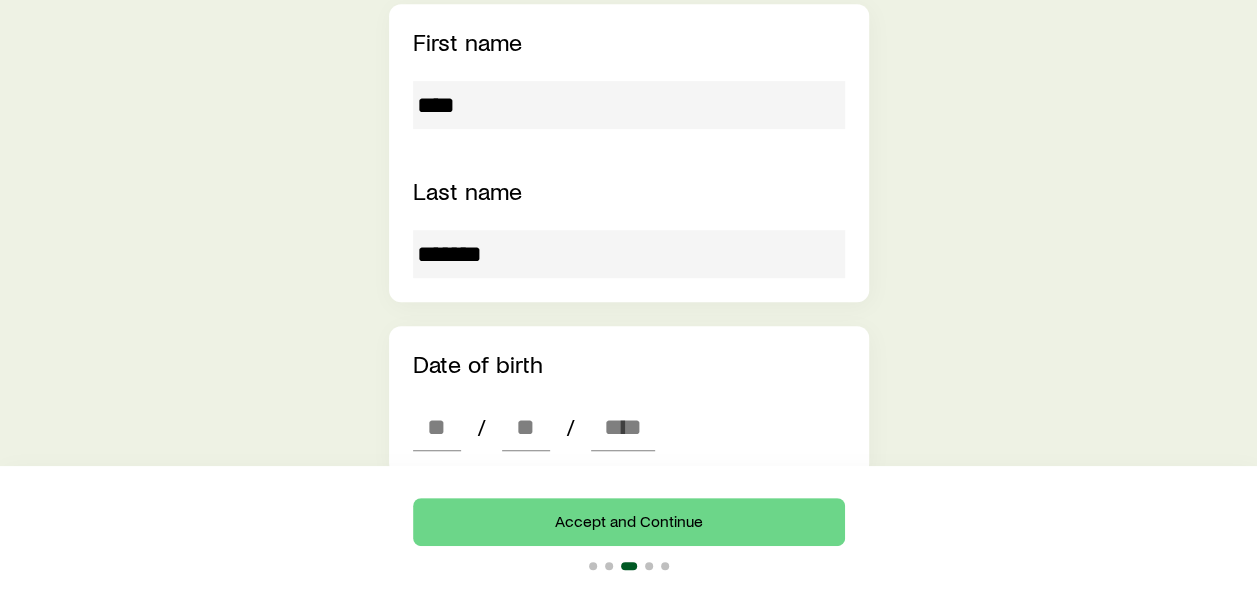 scroll, scrollTop: 548, scrollLeft: 0, axis: vertical 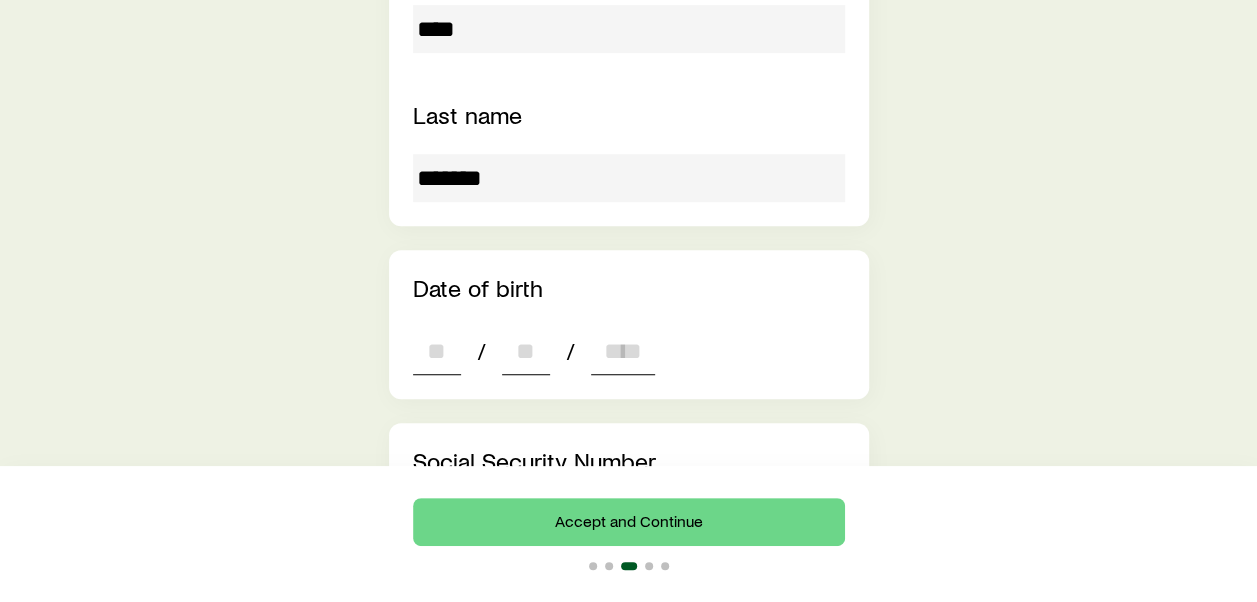 click at bounding box center (437, 351) 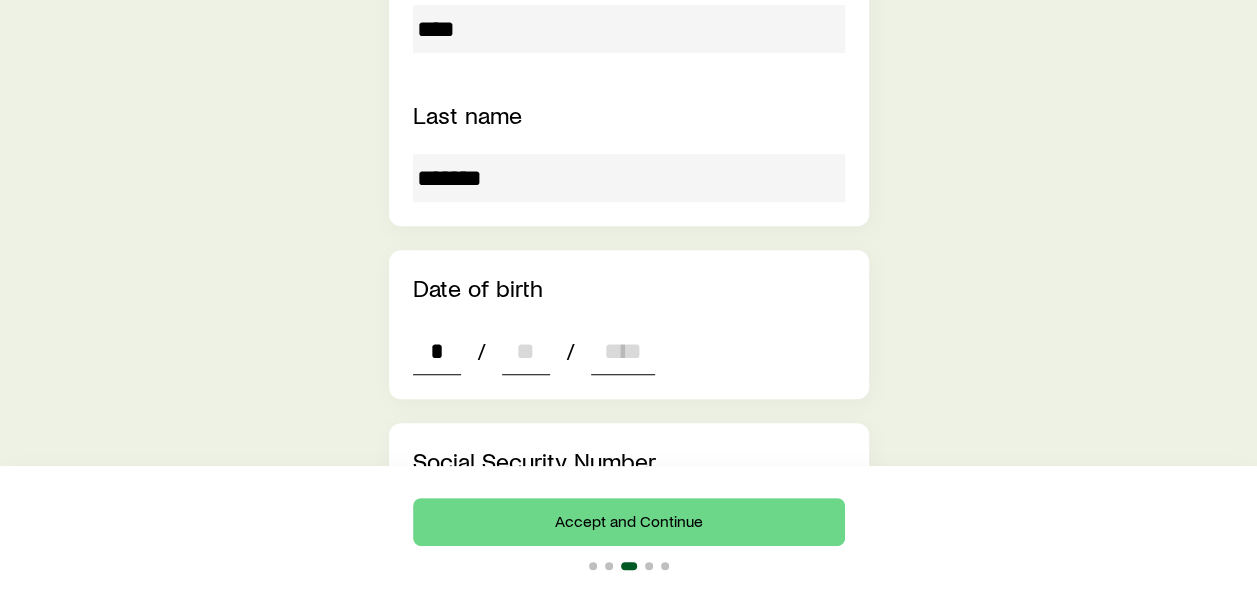type on "**" 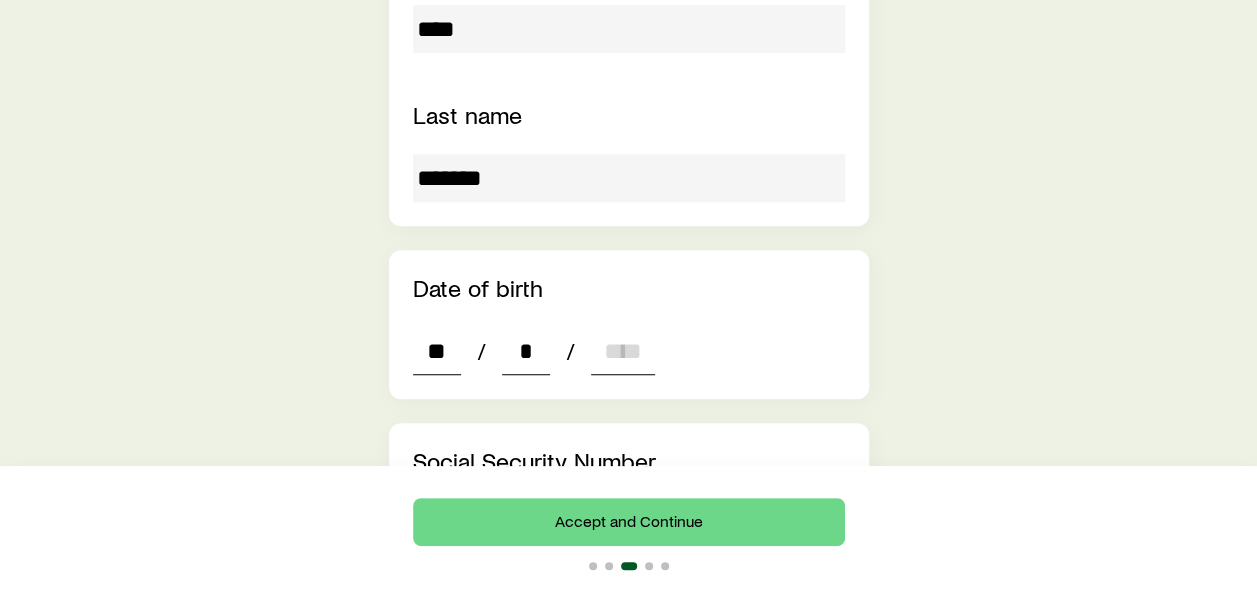 type on "**" 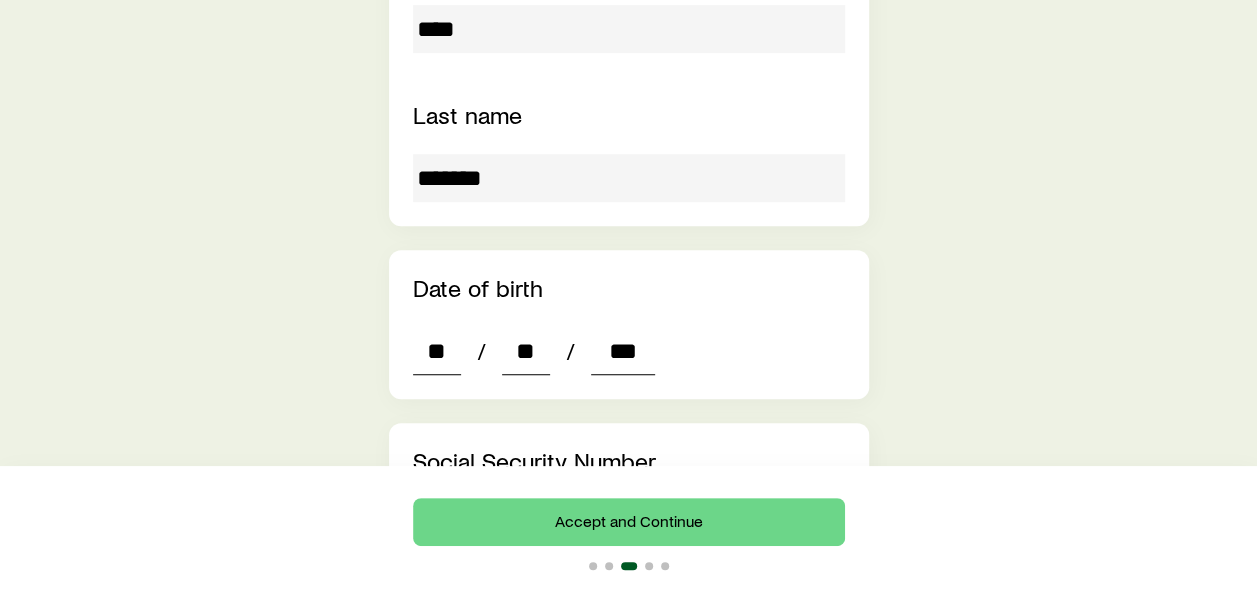 type on "****" 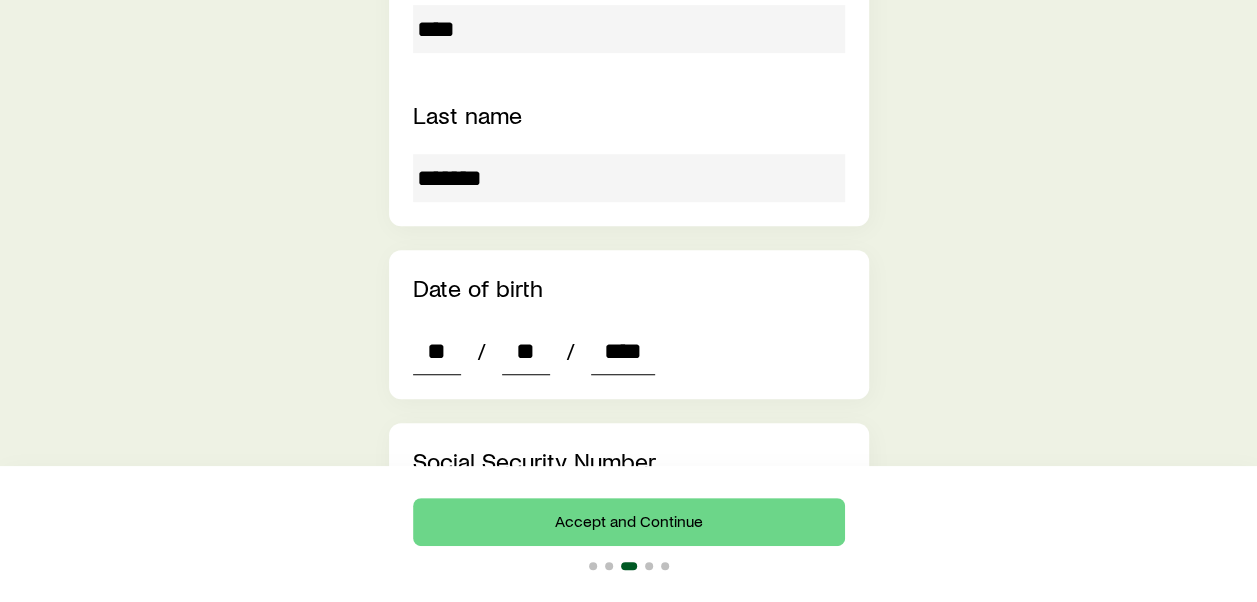 type on "*" 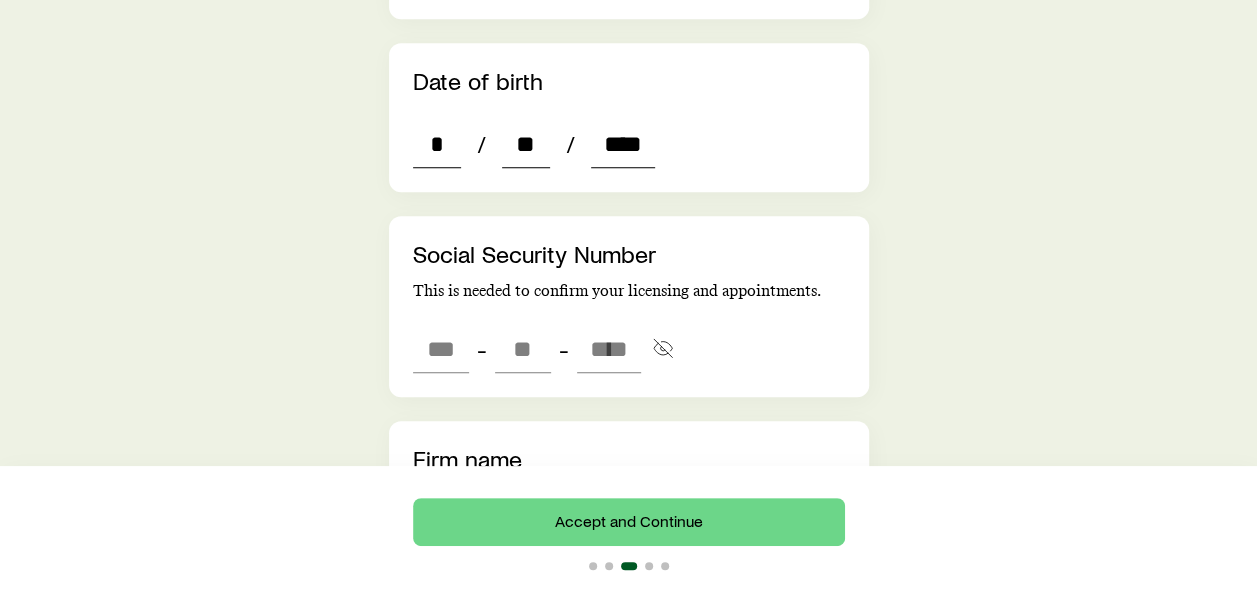 scroll, scrollTop: 760, scrollLeft: 0, axis: vertical 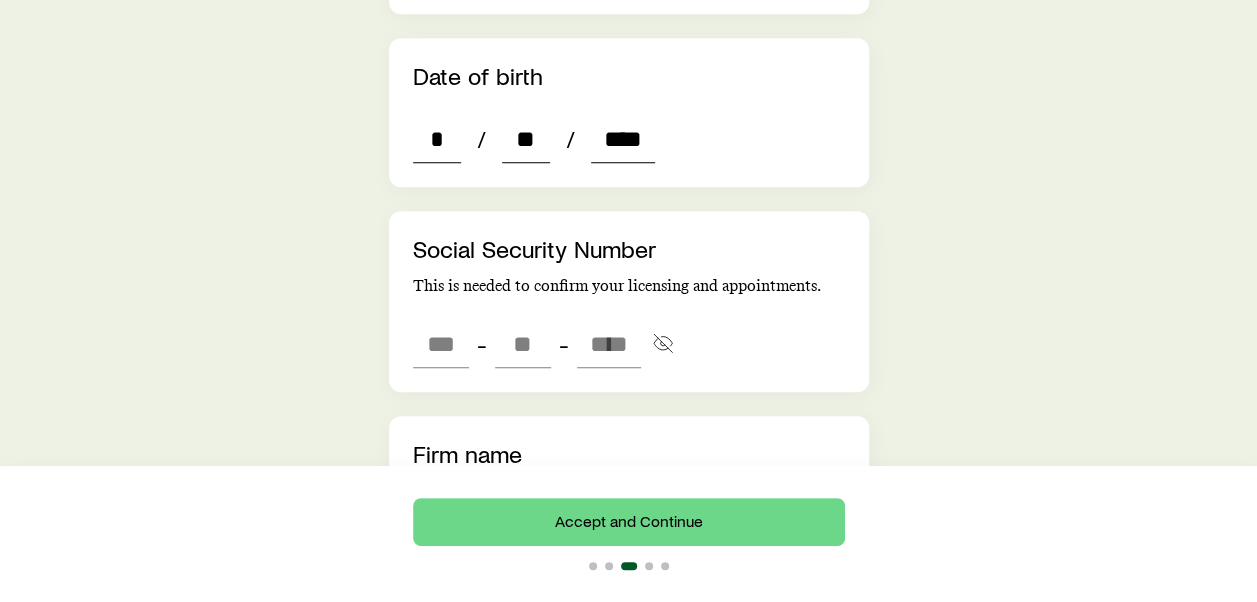 type on "****" 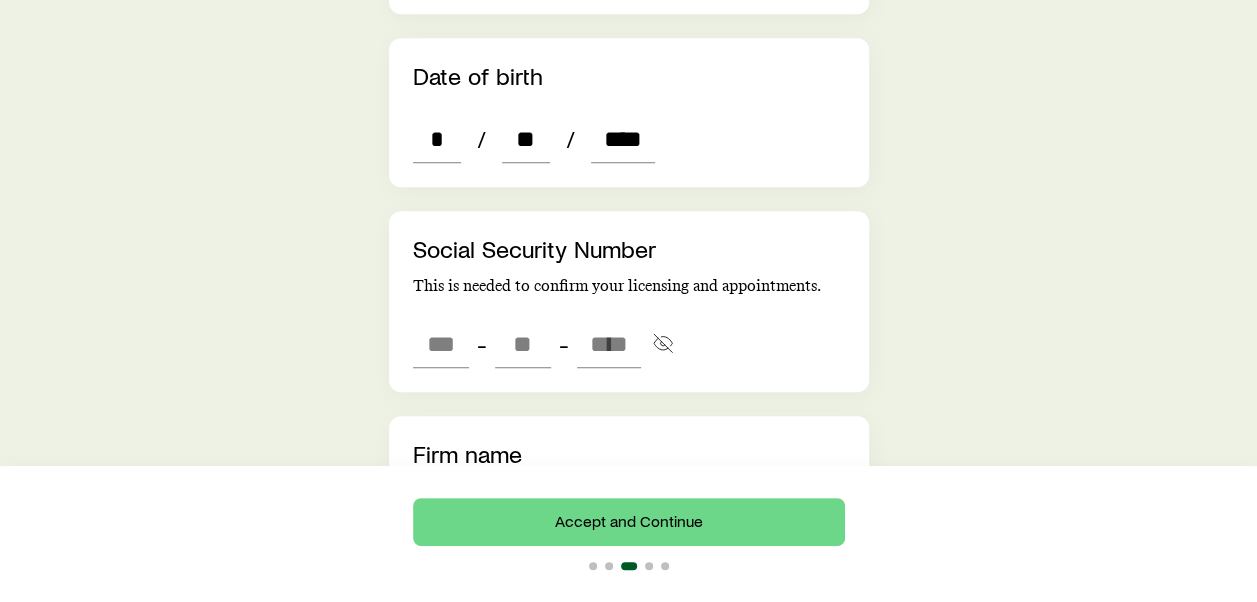 click on "[SSN]" at bounding box center (629, 301) 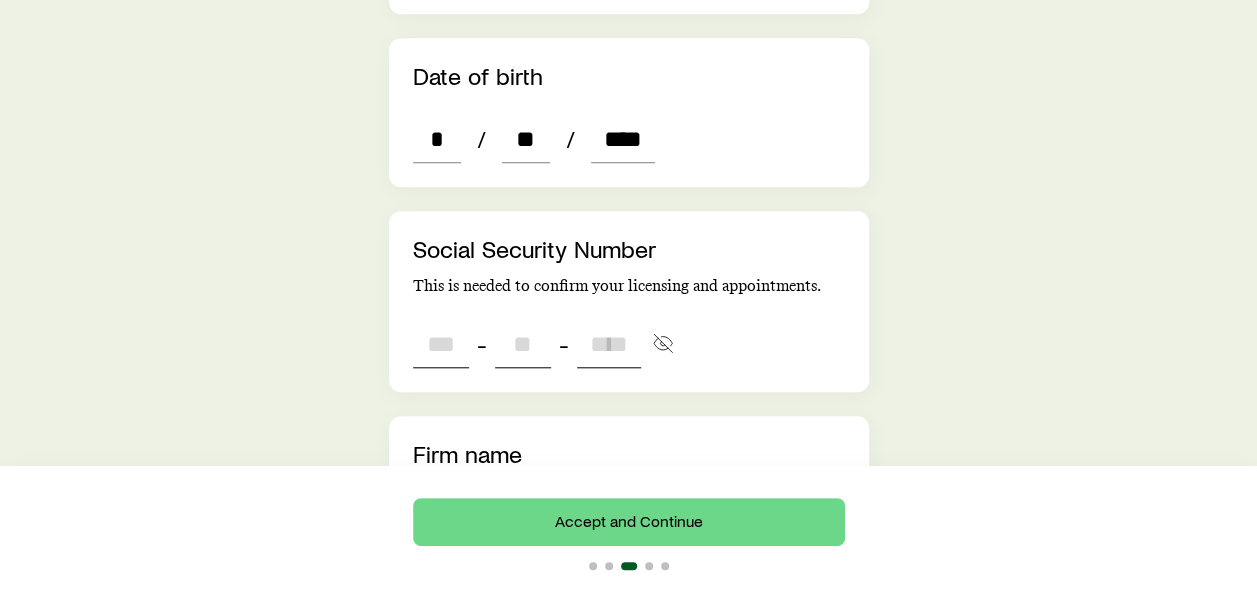 click at bounding box center (441, 344) 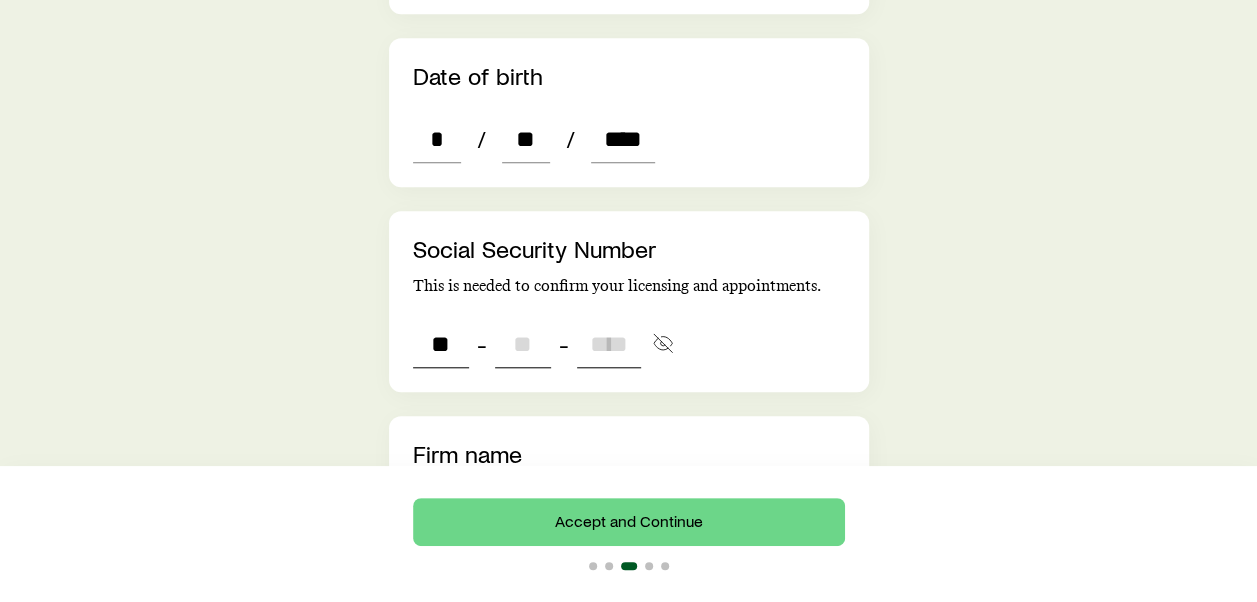 type on "***" 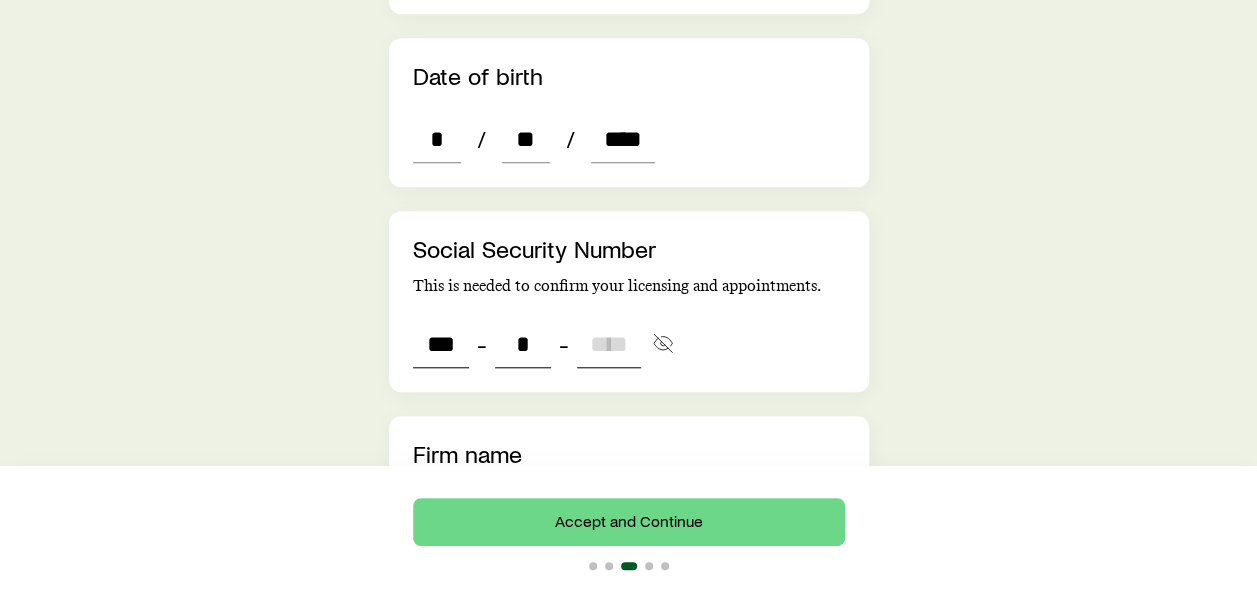 type on "**" 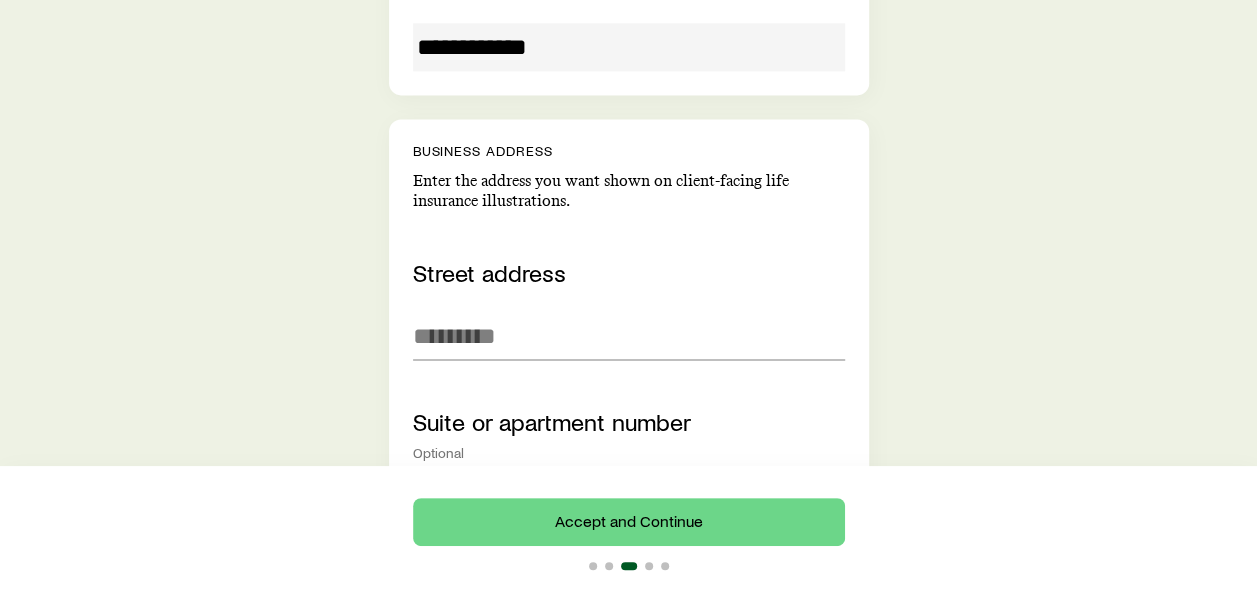 scroll, scrollTop: 1336, scrollLeft: 0, axis: vertical 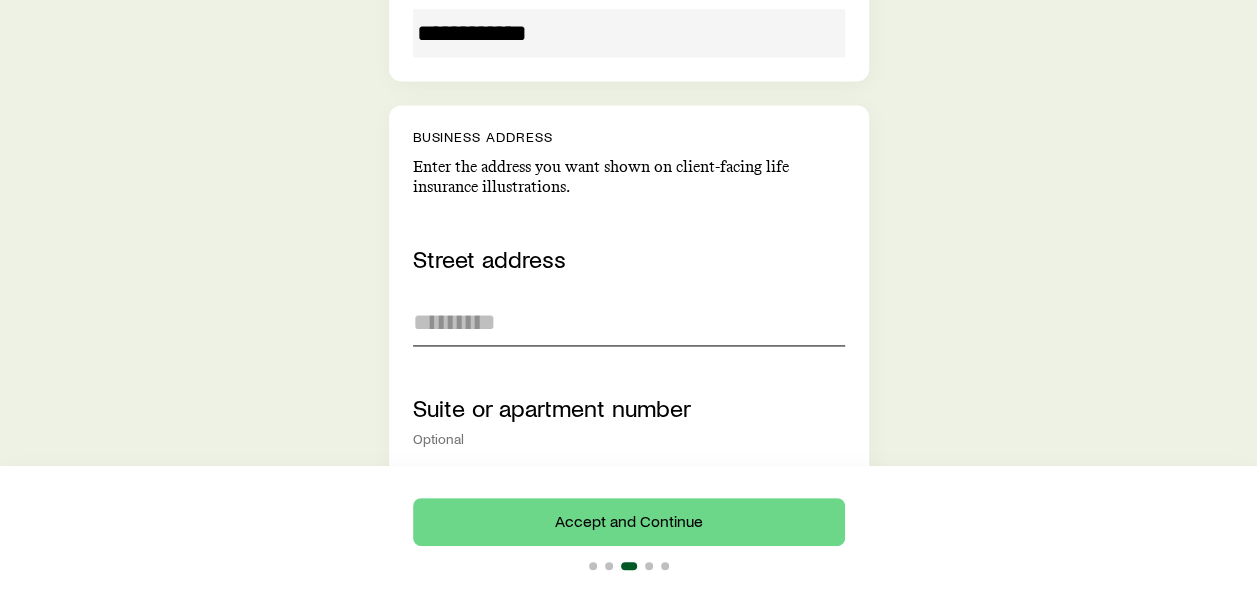 type on "****" 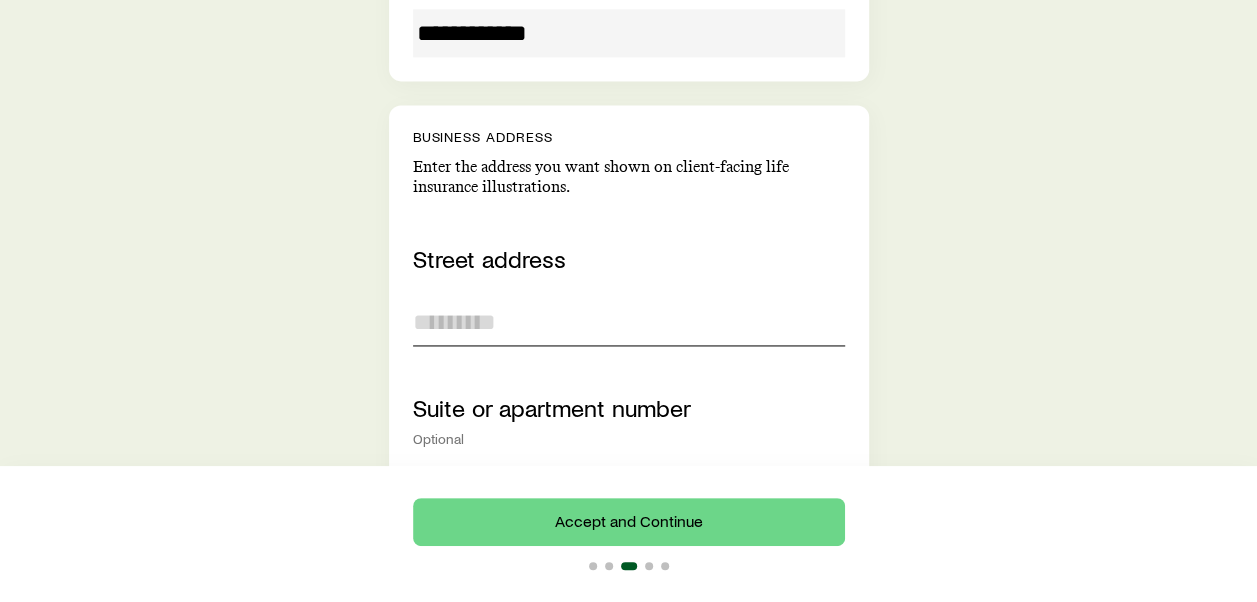 click at bounding box center [629, 322] 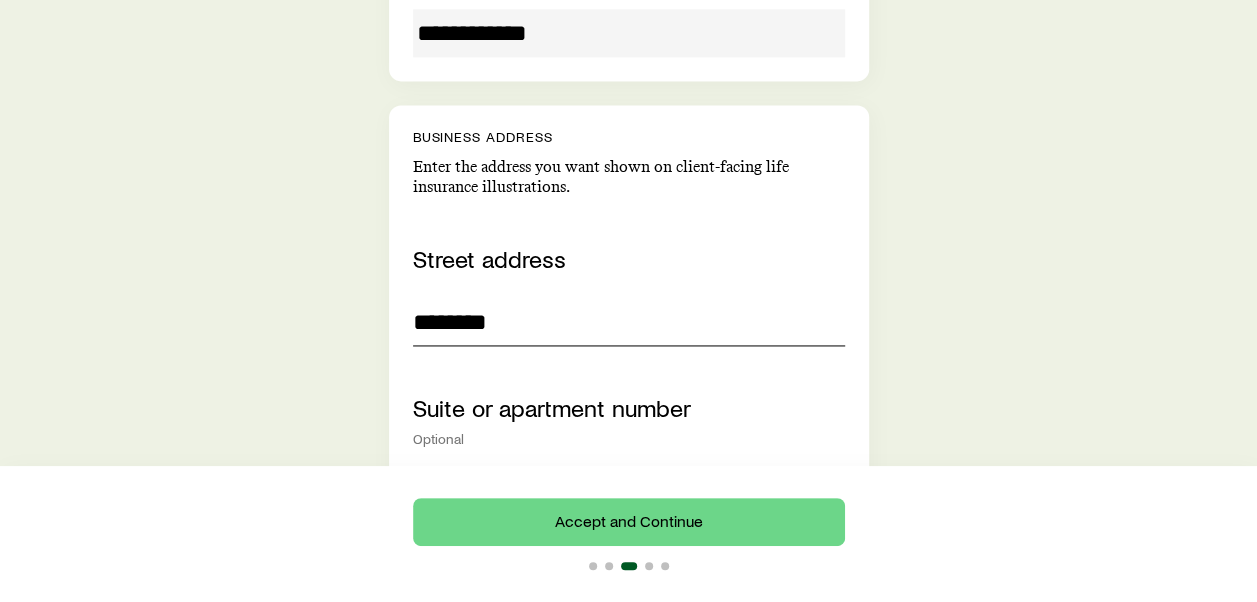 click on "********" at bounding box center [629, 322] 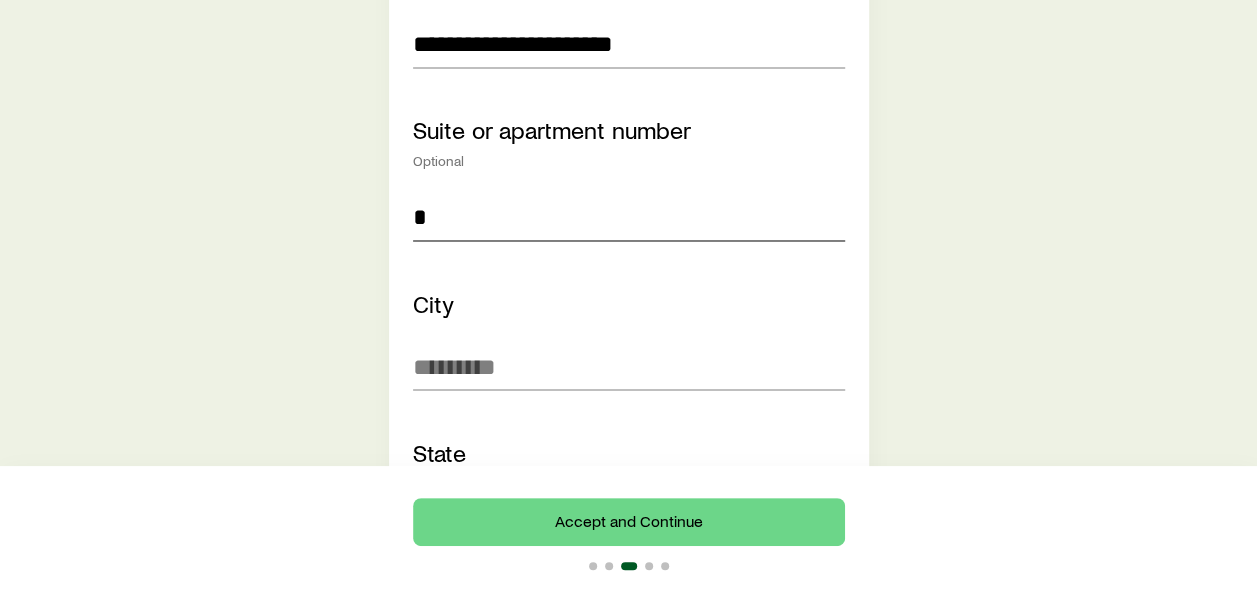 scroll, scrollTop: 1615, scrollLeft: 0, axis: vertical 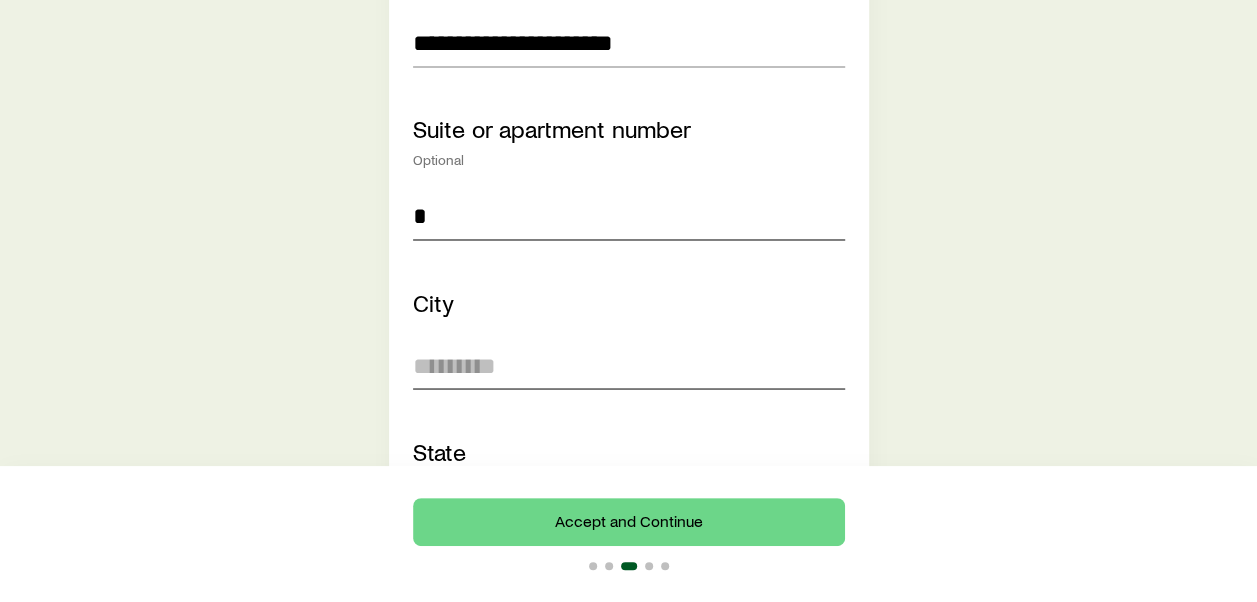 type on "*" 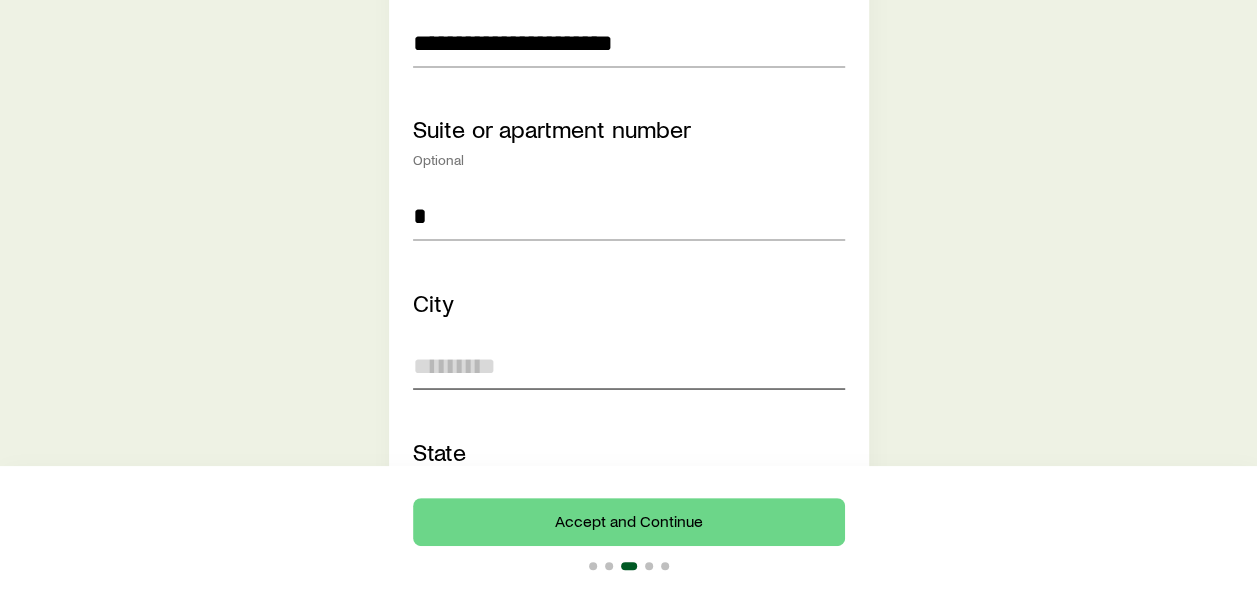 click at bounding box center (629, 365) 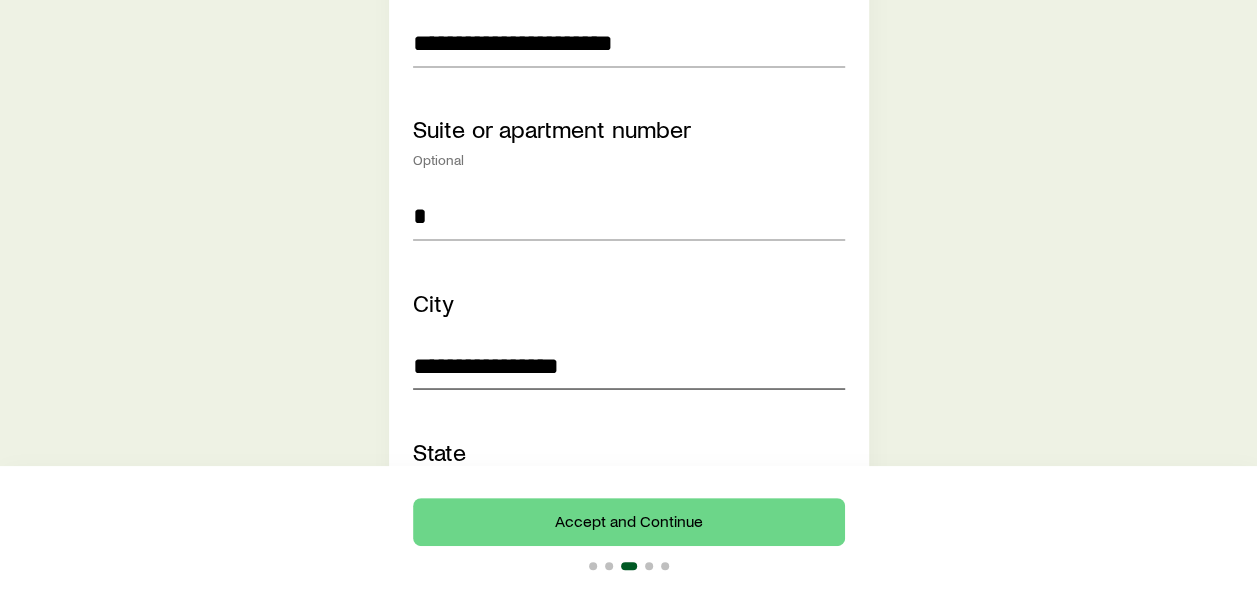 type on "**********" 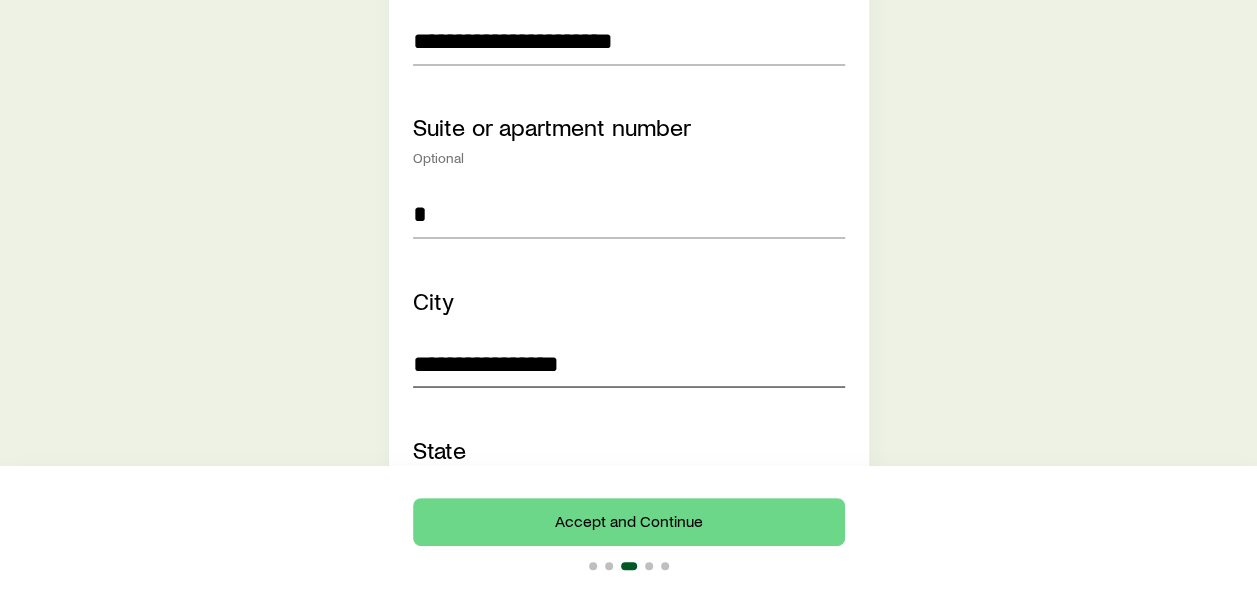 type 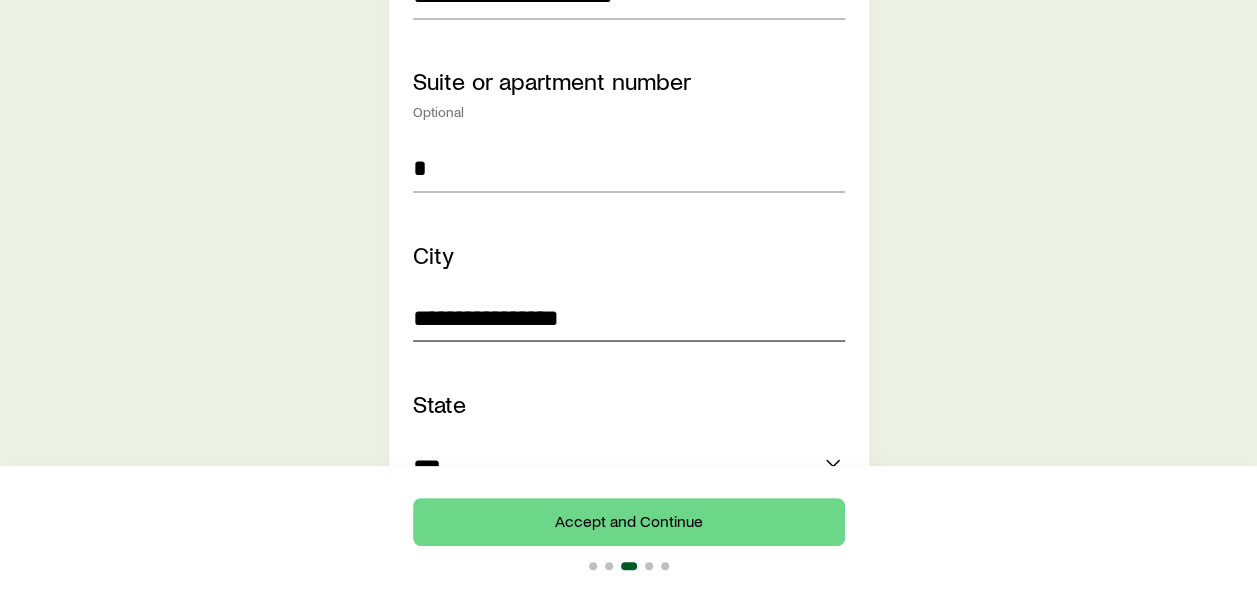 scroll, scrollTop: 1672, scrollLeft: 0, axis: vertical 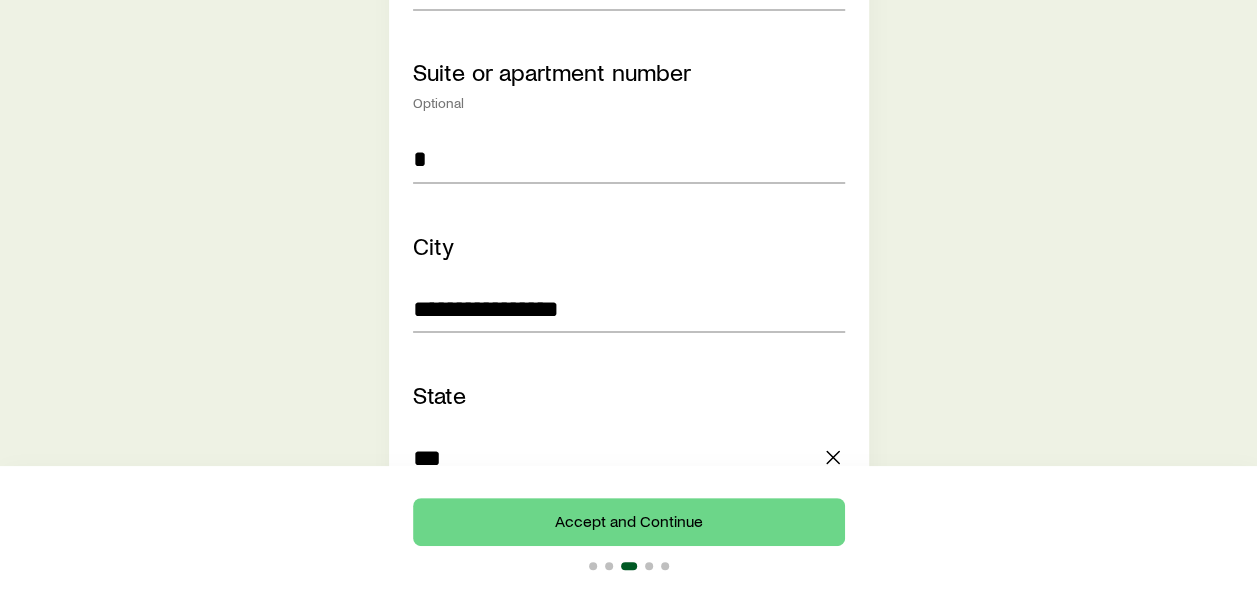 click on "***" at bounding box center (629, 457) 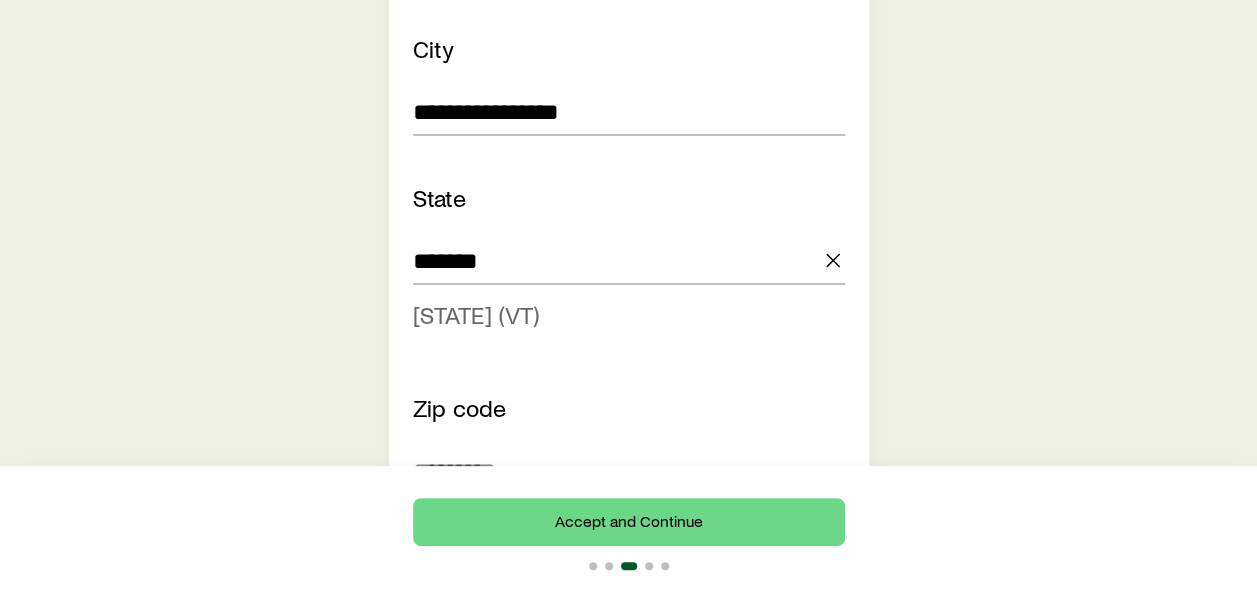 scroll, scrollTop: 1870, scrollLeft: 0, axis: vertical 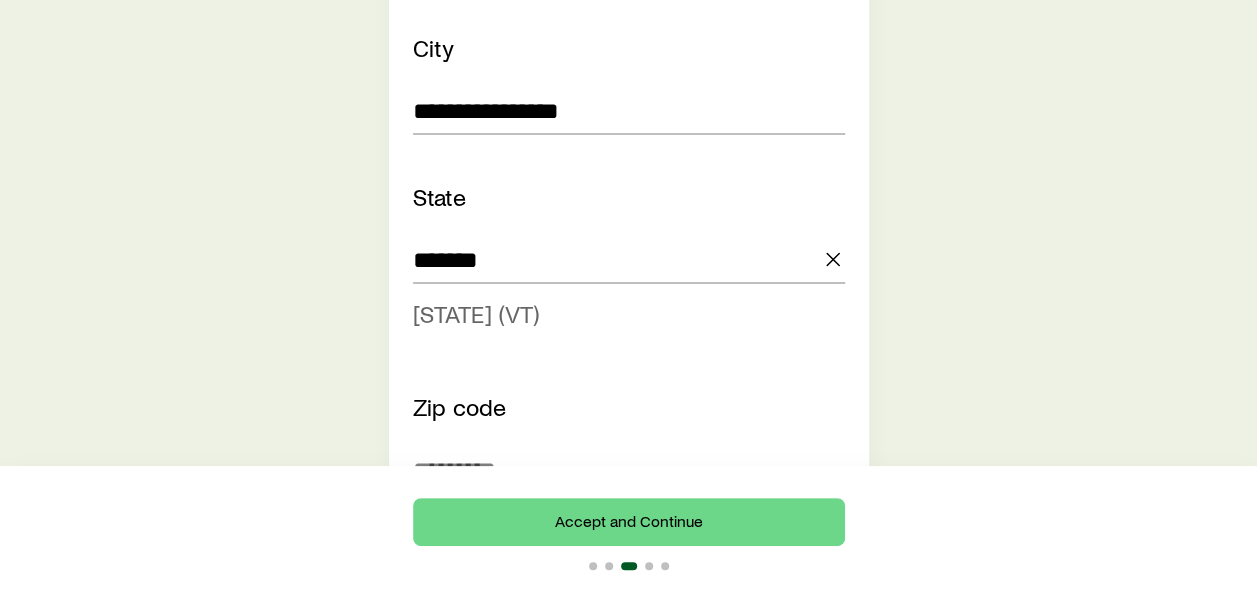 click on "[STATE] (VT)" at bounding box center (623, 313) 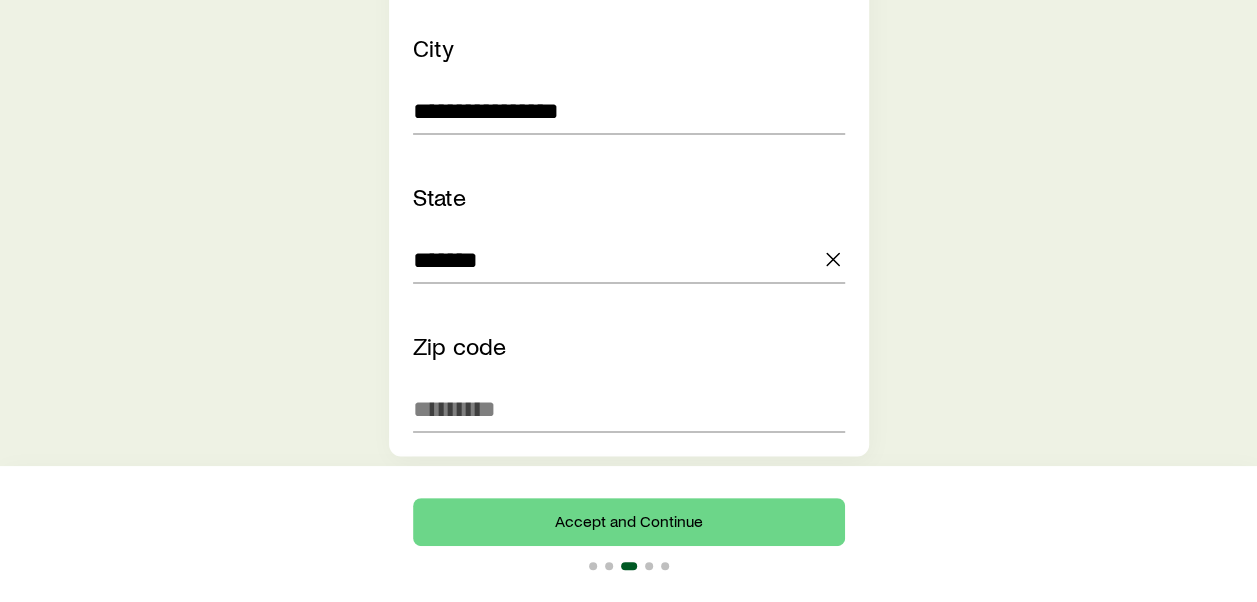 type on "**********" 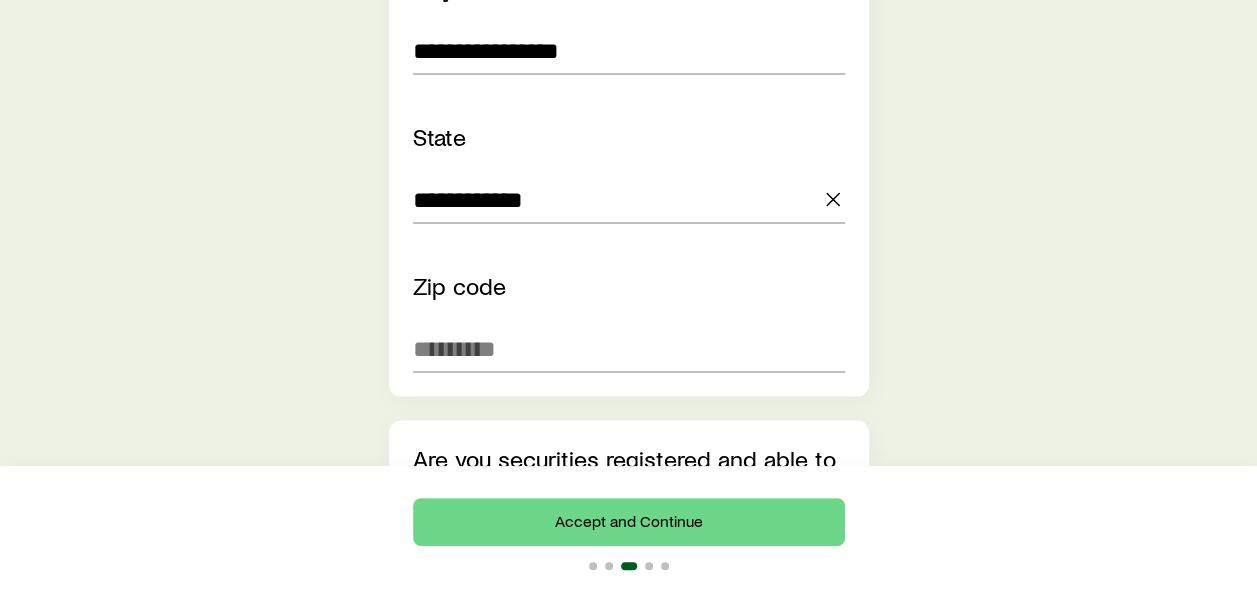 scroll, scrollTop: 1926, scrollLeft: 0, axis: vertical 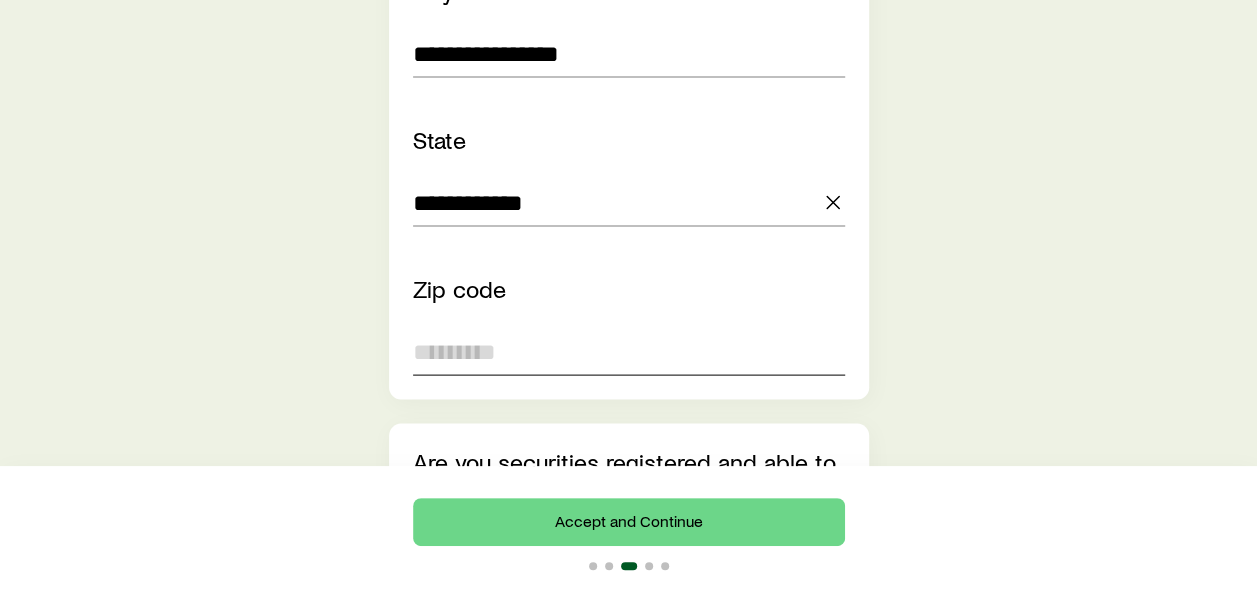 click at bounding box center [629, 352] 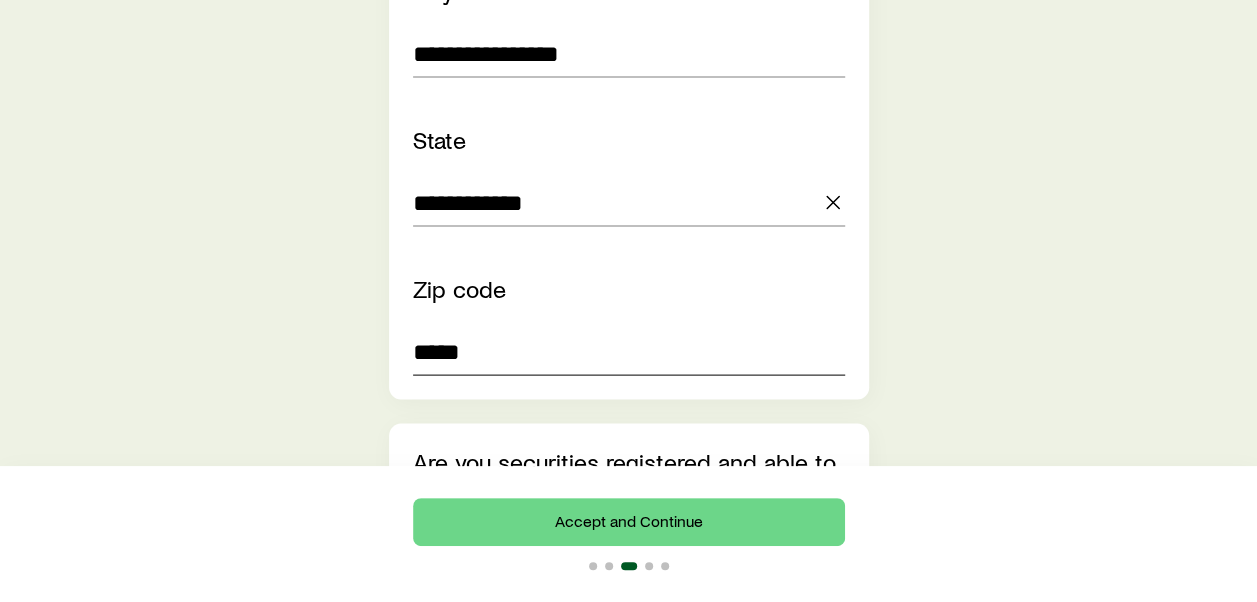 type on "*****" 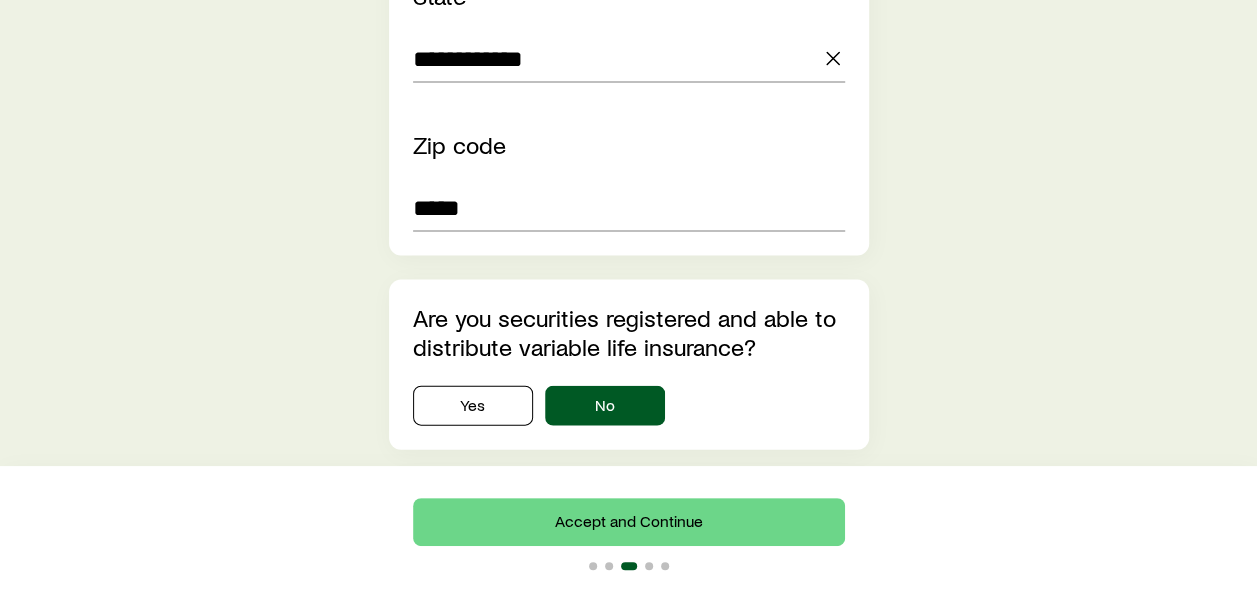 scroll, scrollTop: 2071, scrollLeft: 0, axis: vertical 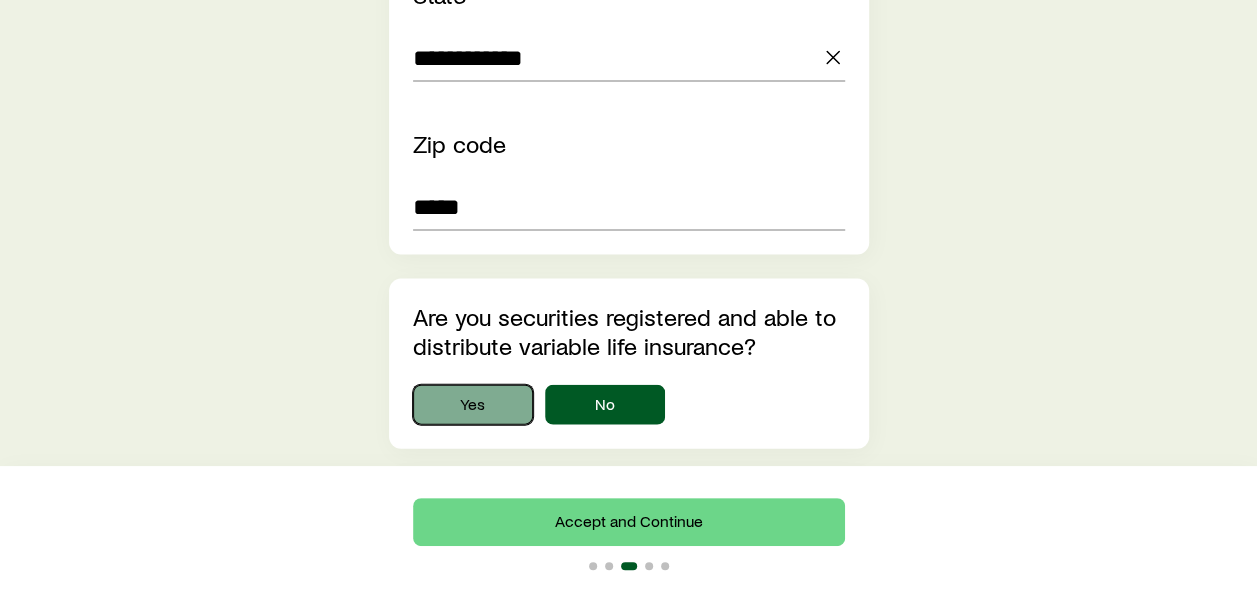 click on "Yes" at bounding box center (473, 405) 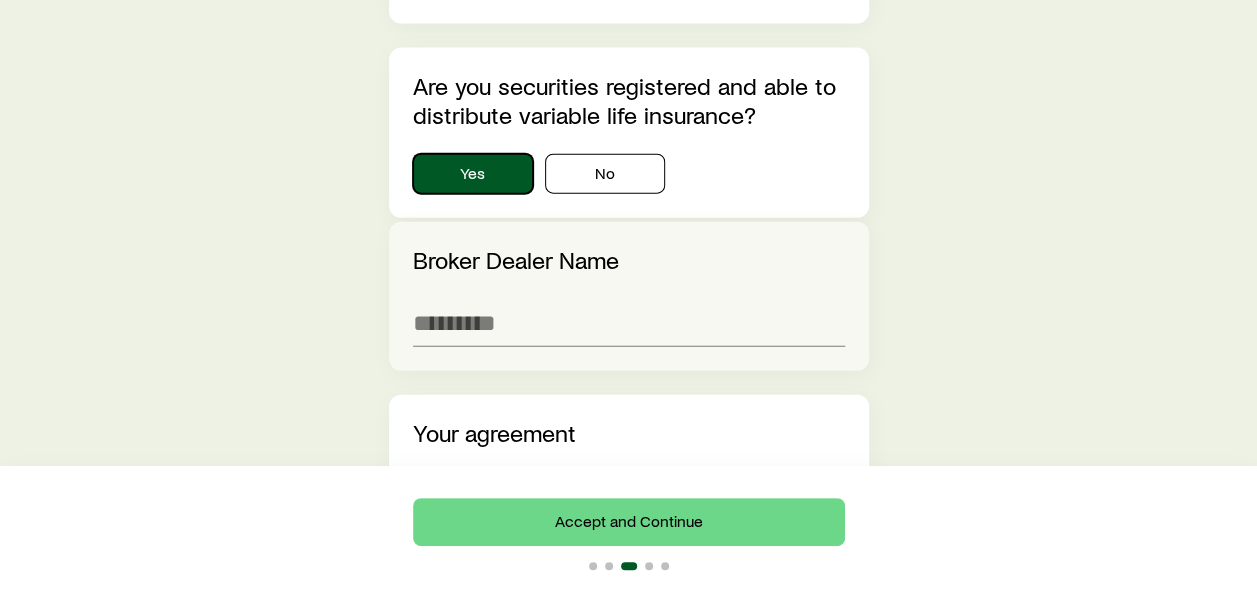 scroll, scrollTop: 2304, scrollLeft: 0, axis: vertical 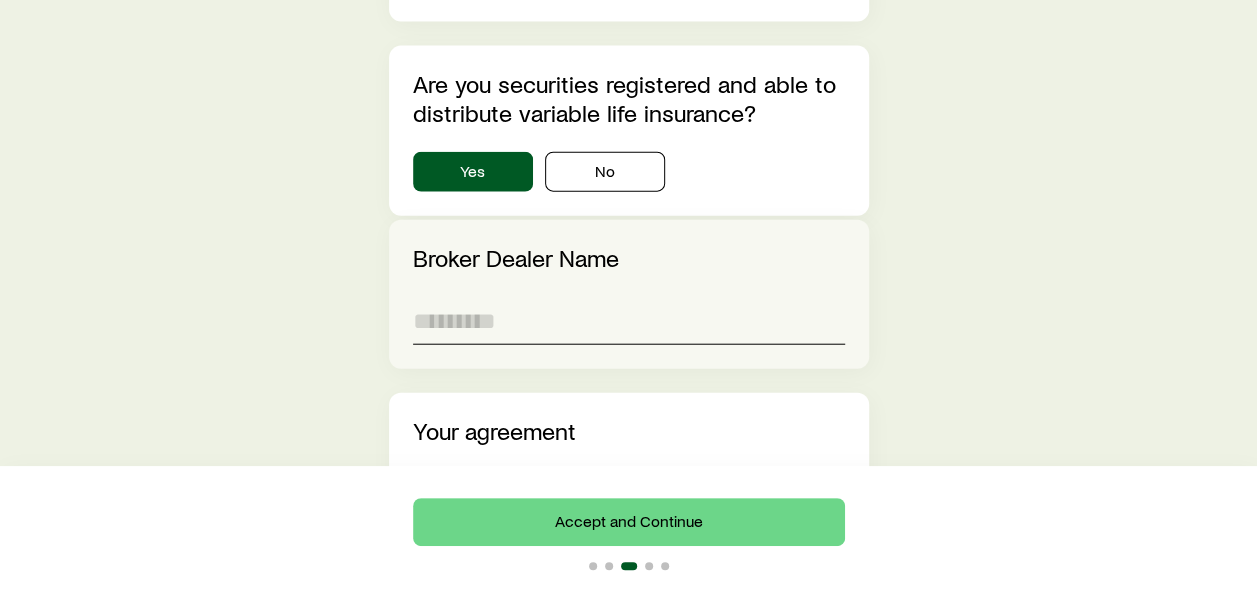 click at bounding box center [629, 321] 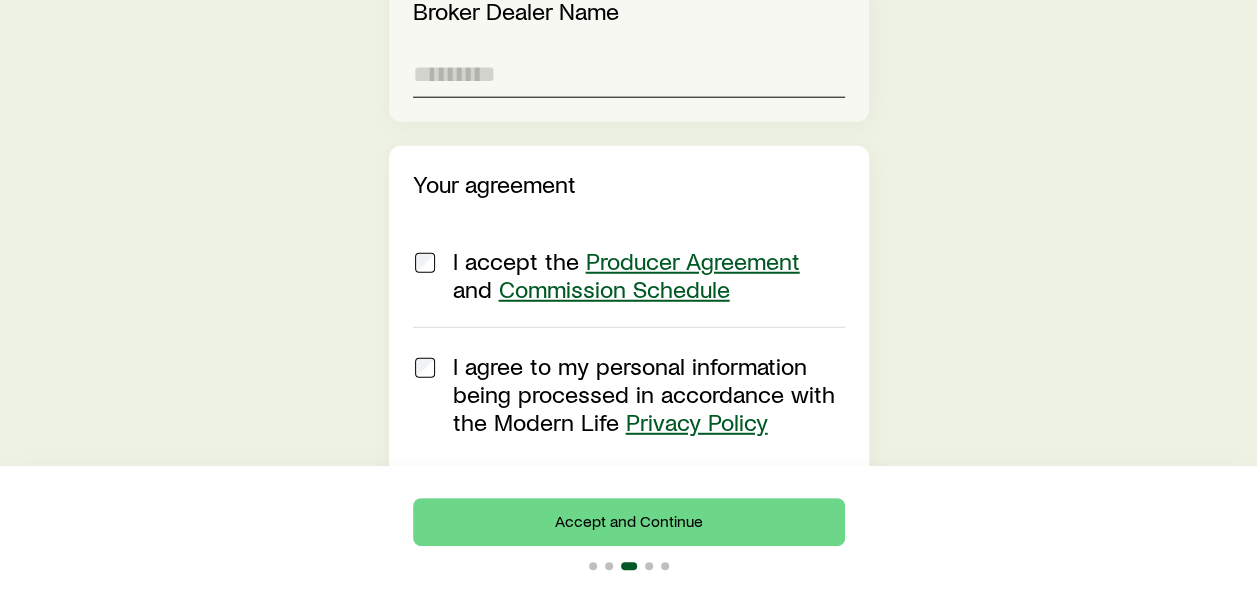 scroll, scrollTop: 2552, scrollLeft: 0, axis: vertical 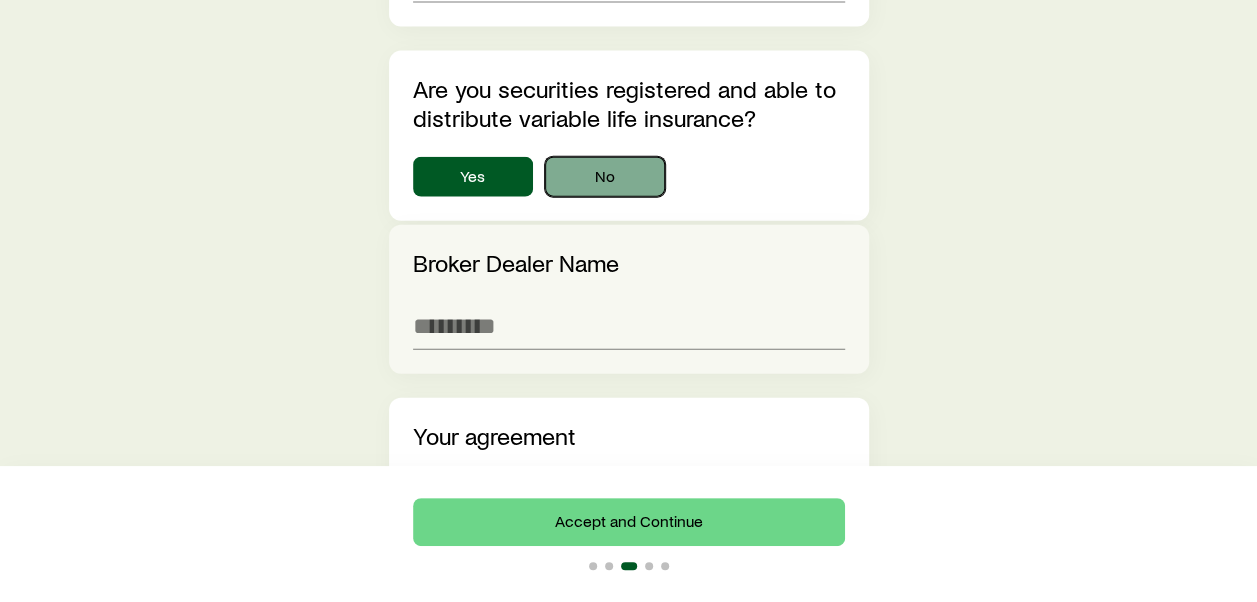 click on "No" at bounding box center [605, 177] 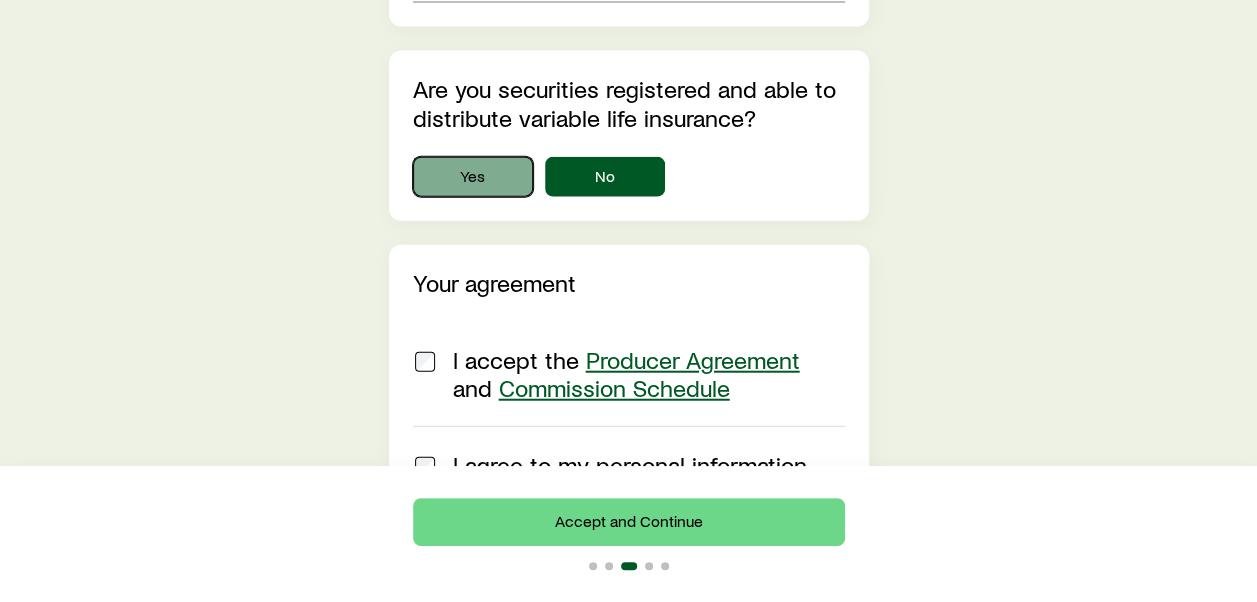 click on "Yes" at bounding box center (473, 177) 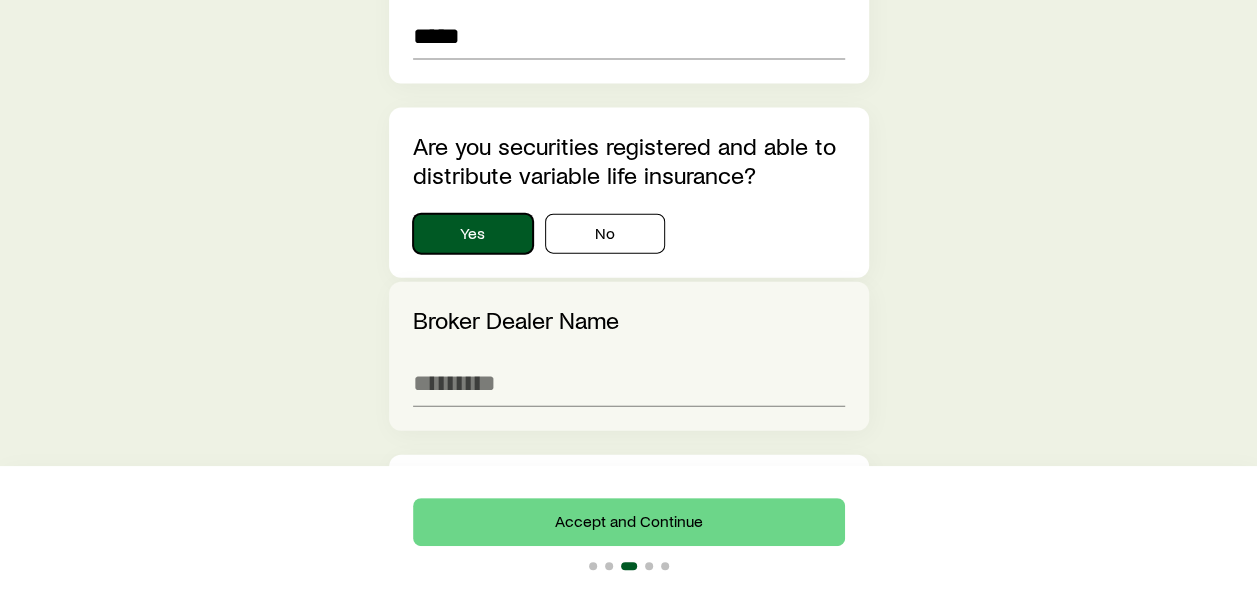 scroll, scrollTop: 2221, scrollLeft: 0, axis: vertical 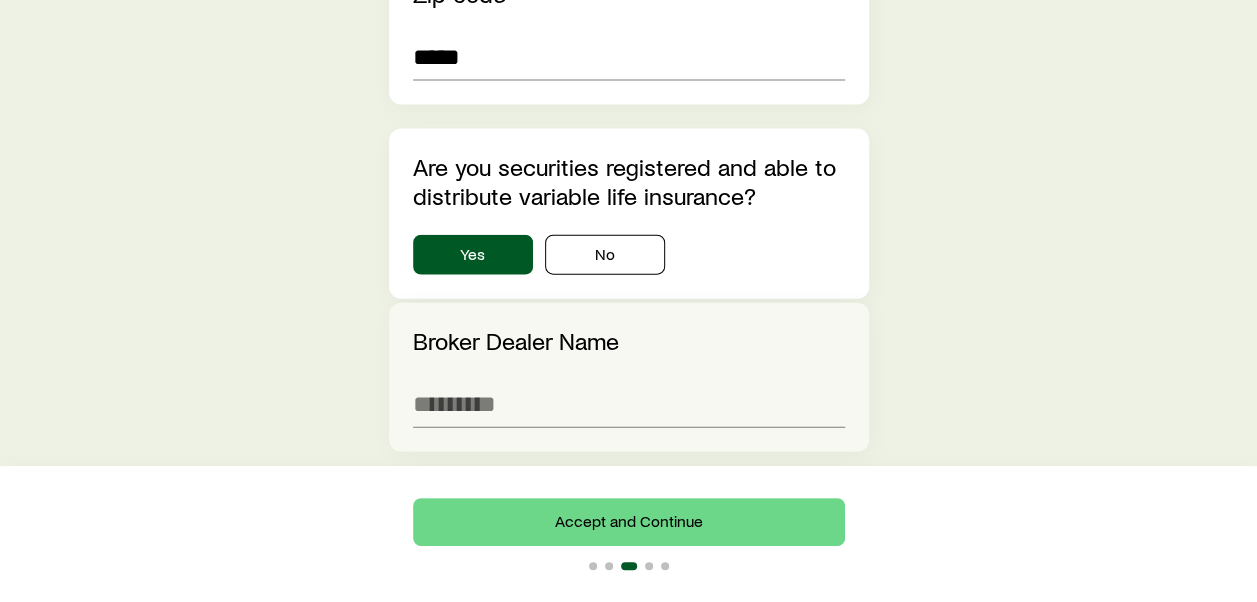 click on "**********" at bounding box center [628, -612] 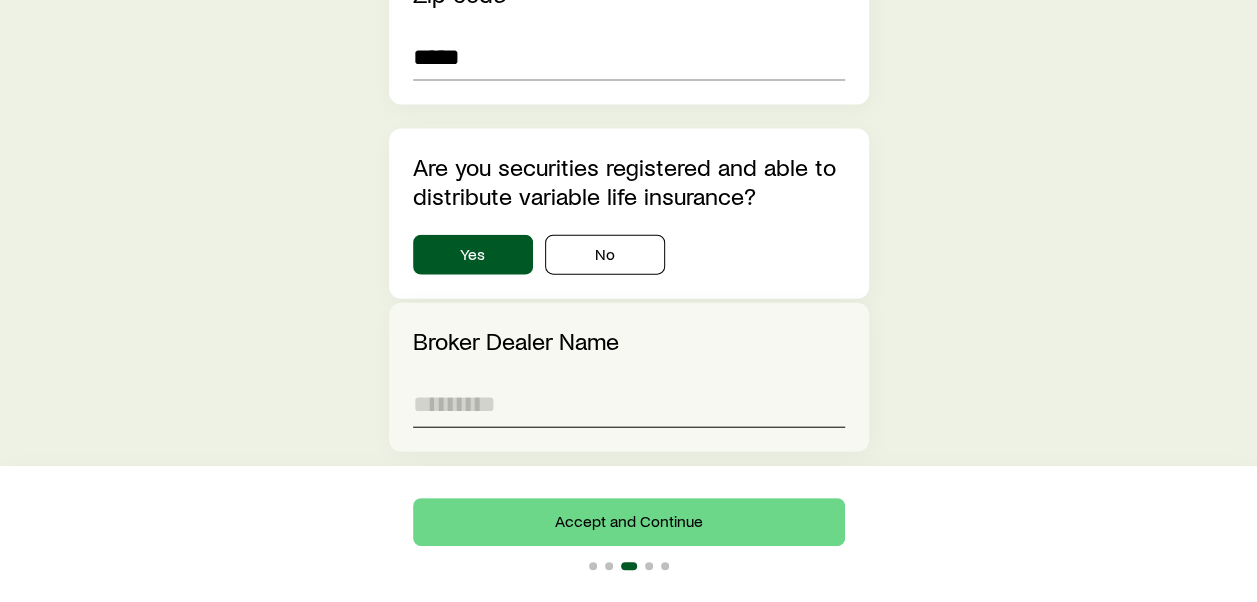 click at bounding box center [629, 404] 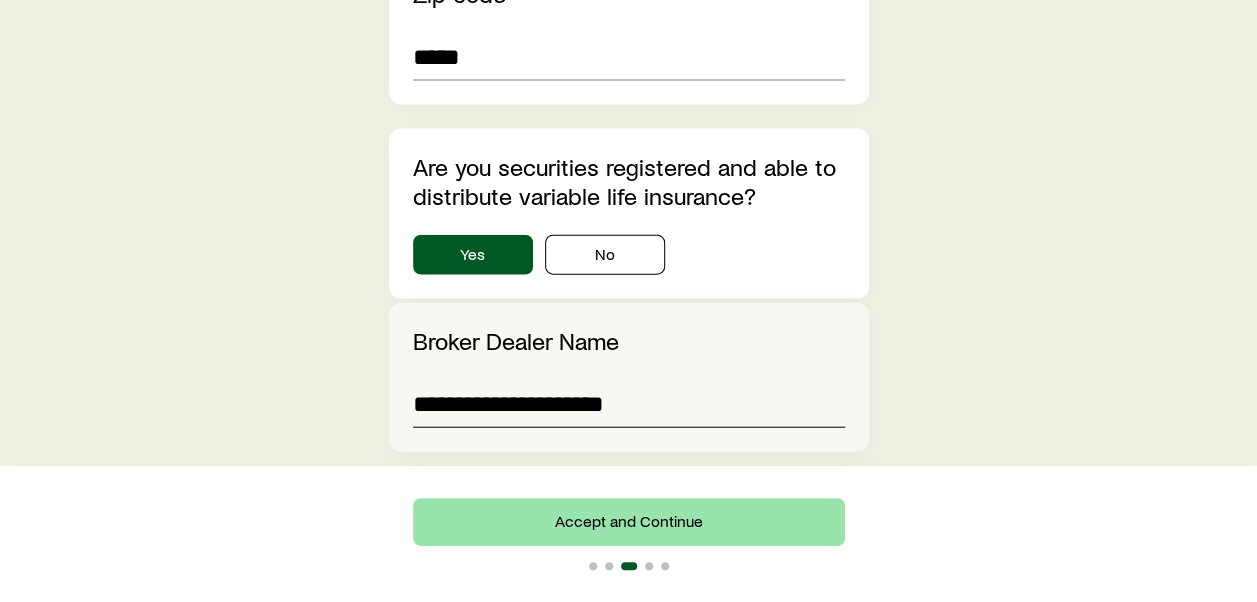 type on "**********" 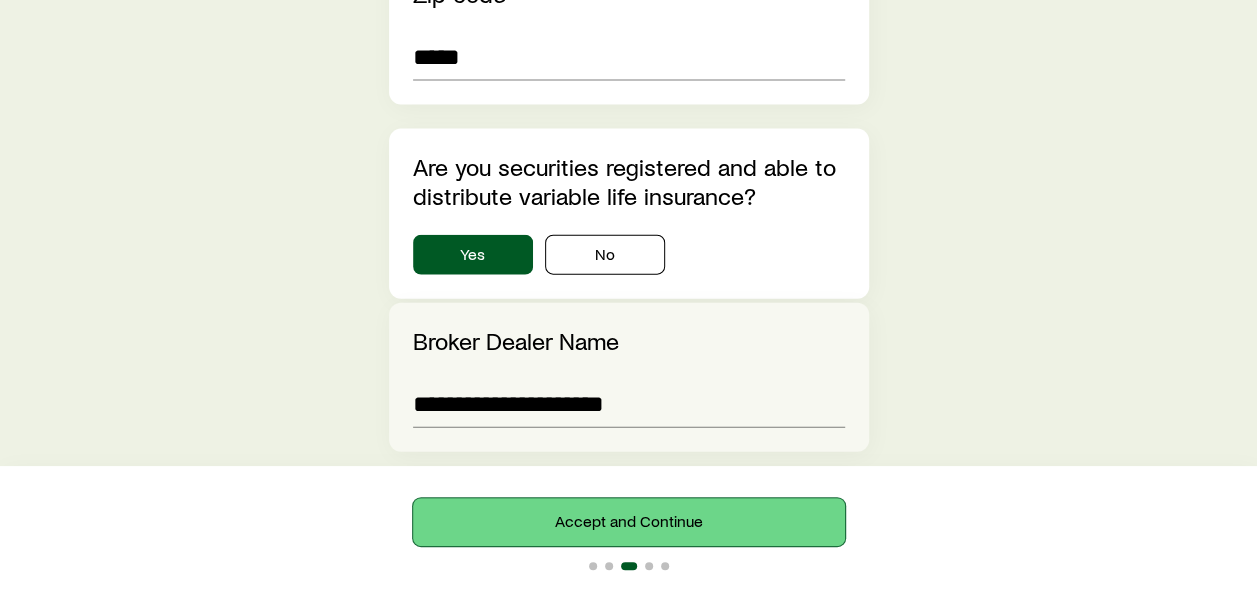 click on "Accept and Continue" at bounding box center (629, 522) 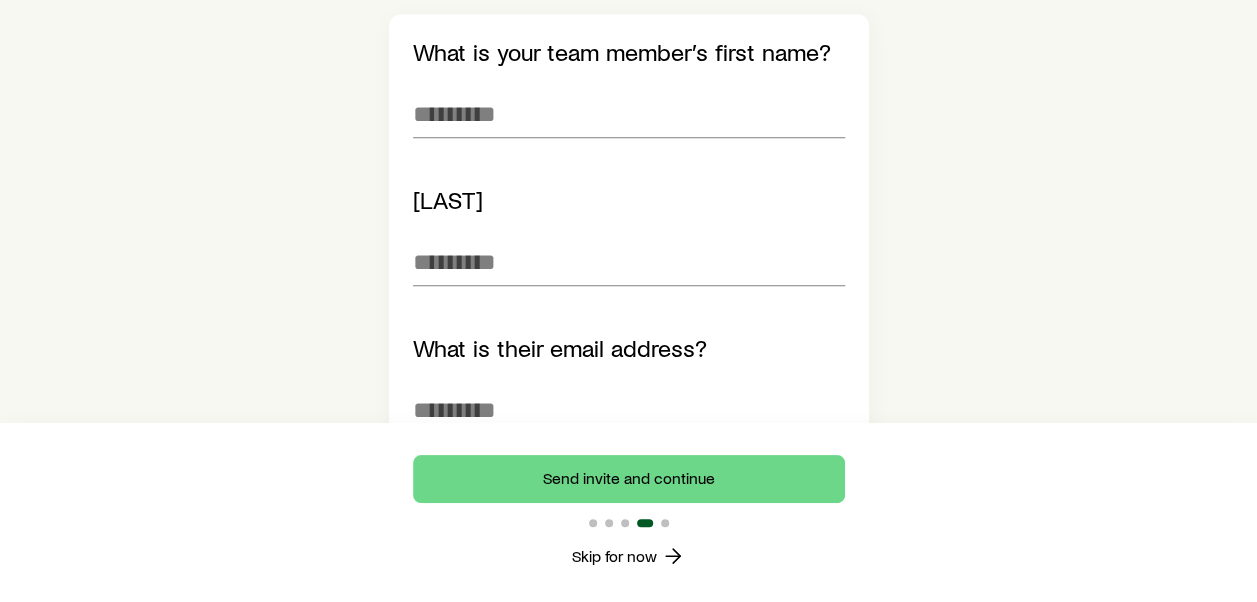 scroll, scrollTop: 660, scrollLeft: 0, axis: vertical 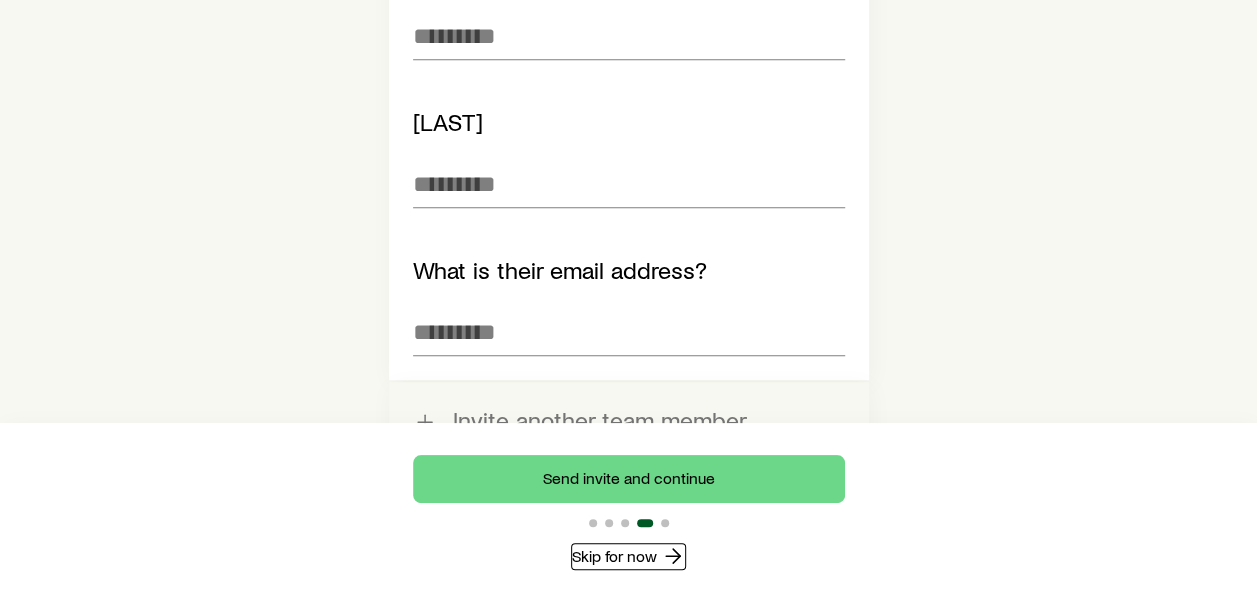 click on "Skip for now" at bounding box center (628, 556) 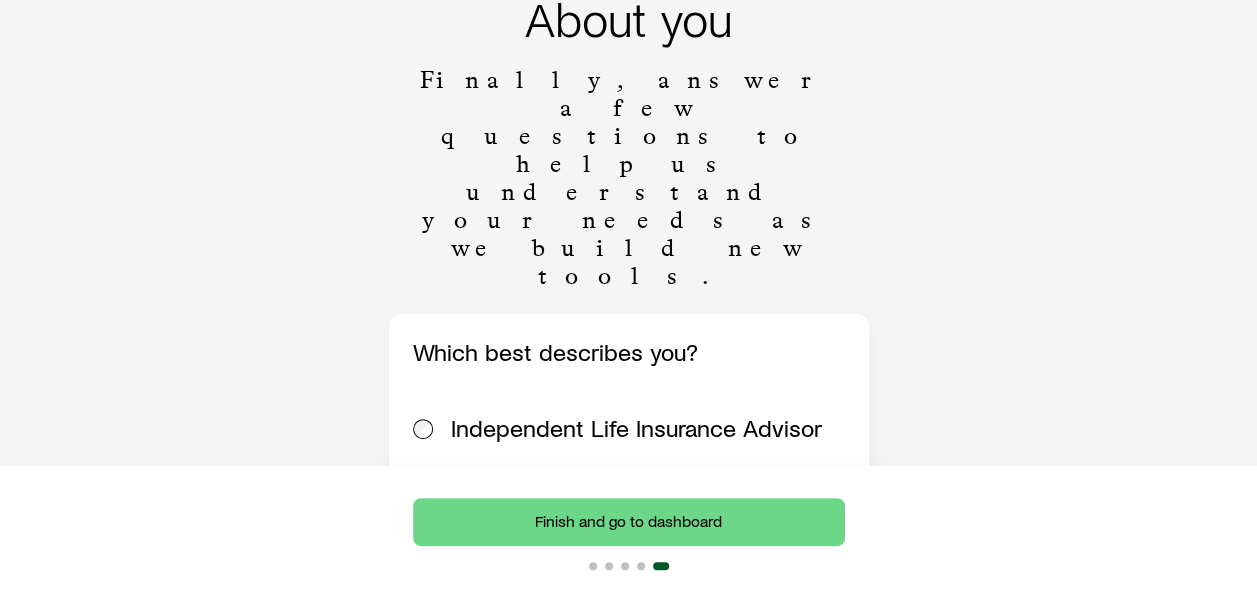 scroll, scrollTop: 143, scrollLeft: 0, axis: vertical 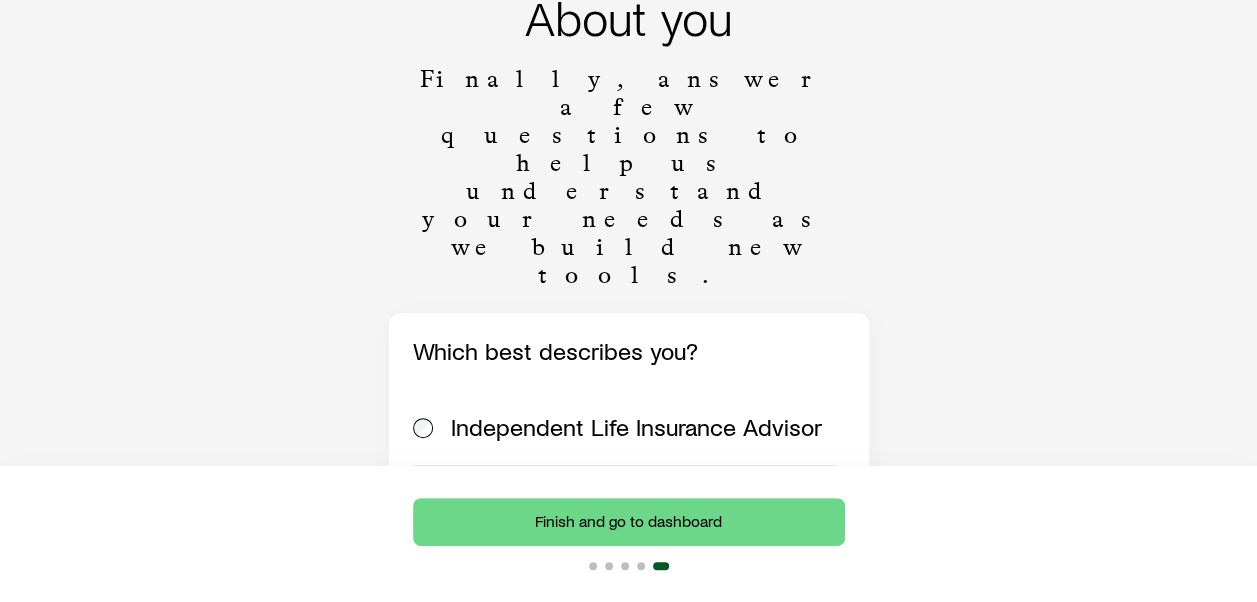 click on "Independent Life Insurance Advisor" at bounding box center [636, 427] 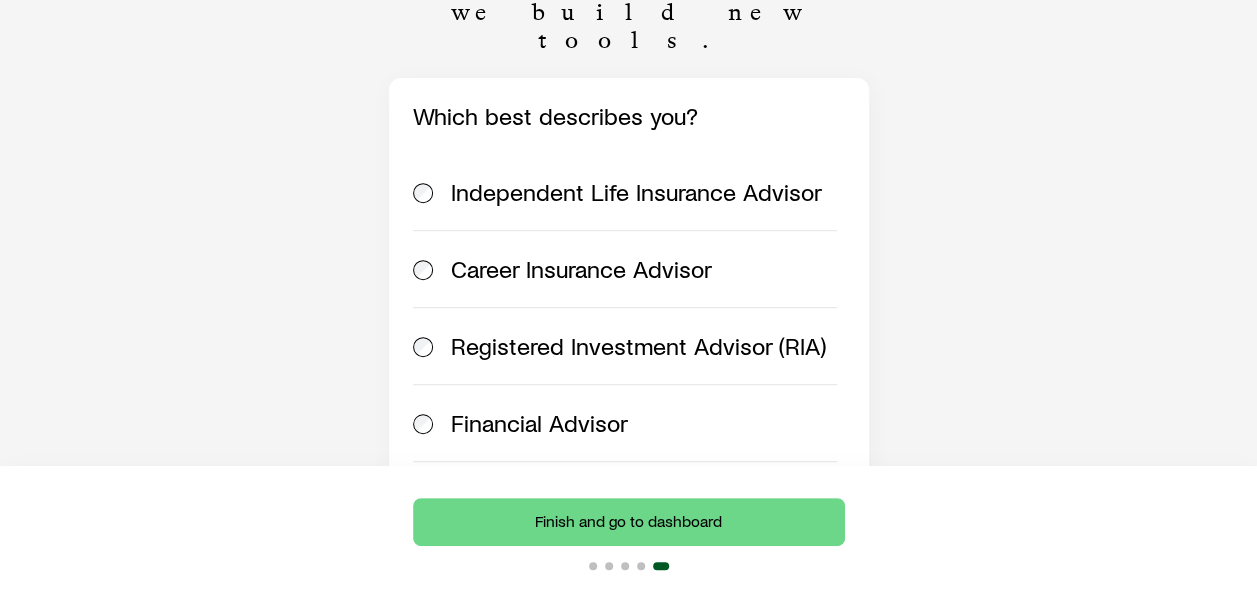 scroll, scrollTop: 382, scrollLeft: 0, axis: vertical 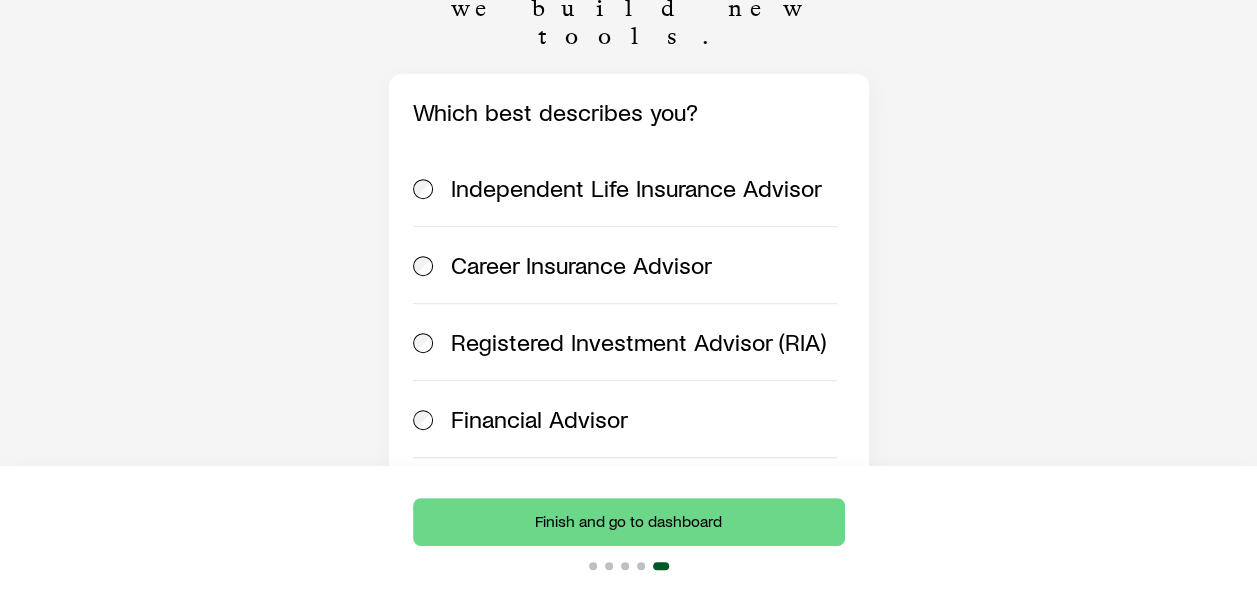 click on "Financial Advisor" at bounding box center (625, 418) 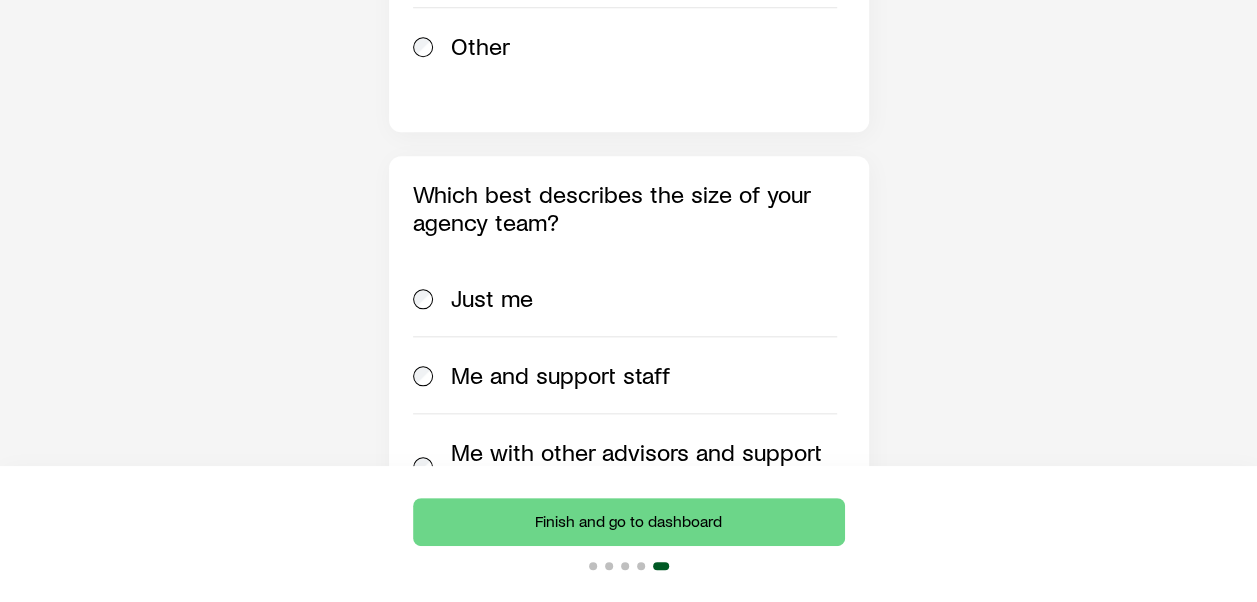 scroll, scrollTop: 910, scrollLeft: 0, axis: vertical 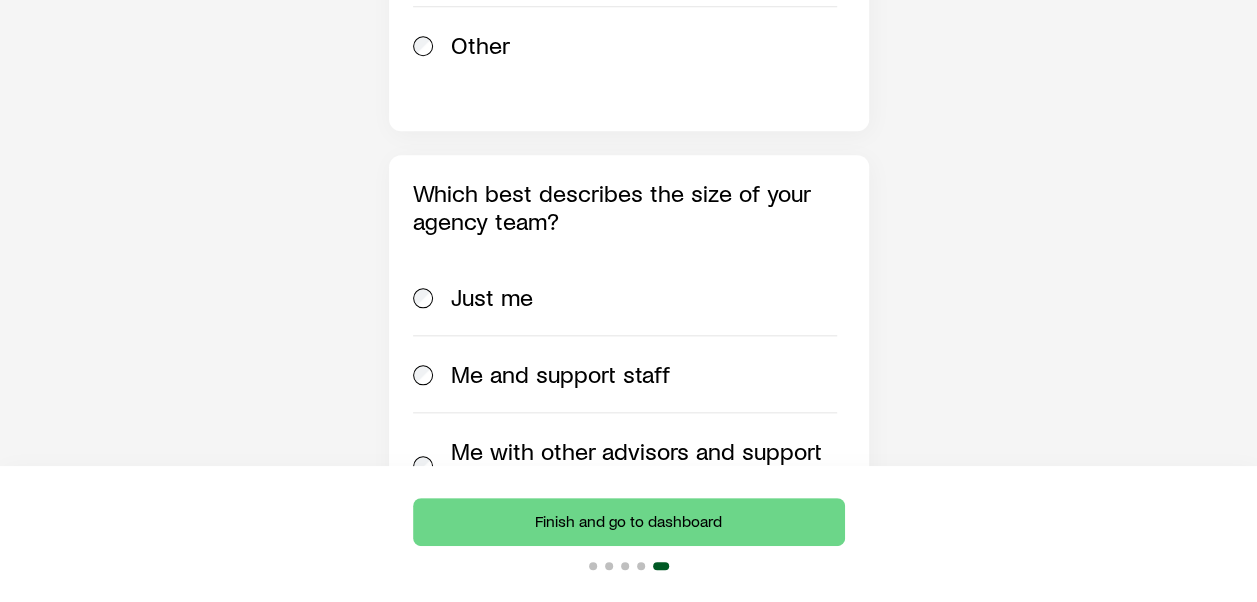 click on "Me with other advisors and support staff" at bounding box center (644, 465) 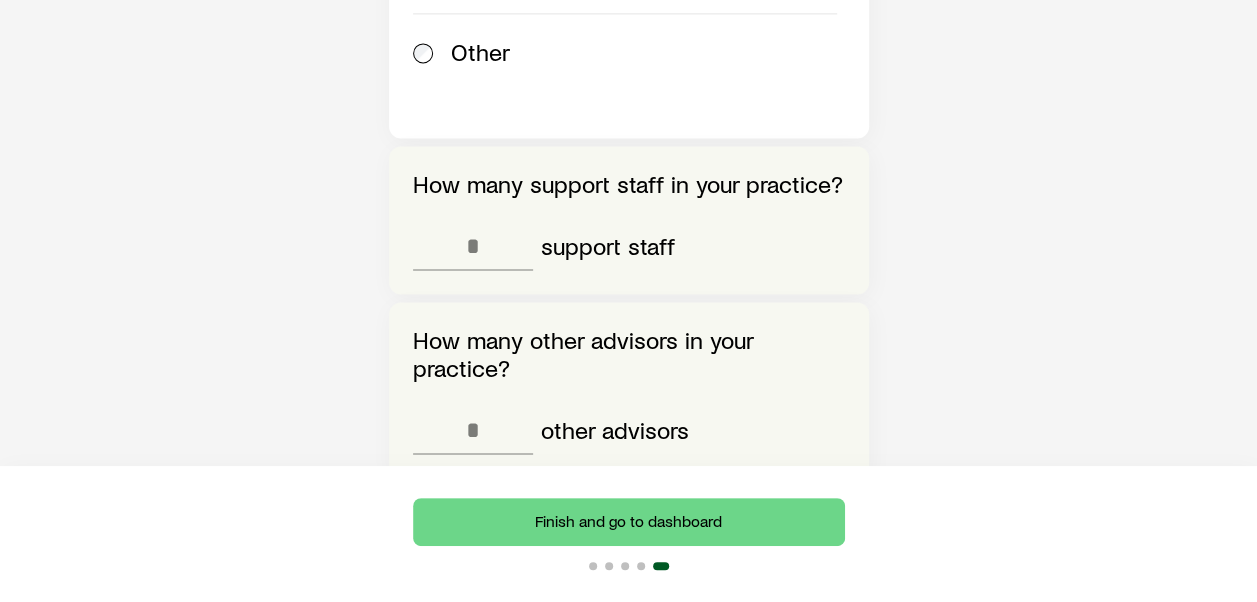 scroll, scrollTop: 1415, scrollLeft: 0, axis: vertical 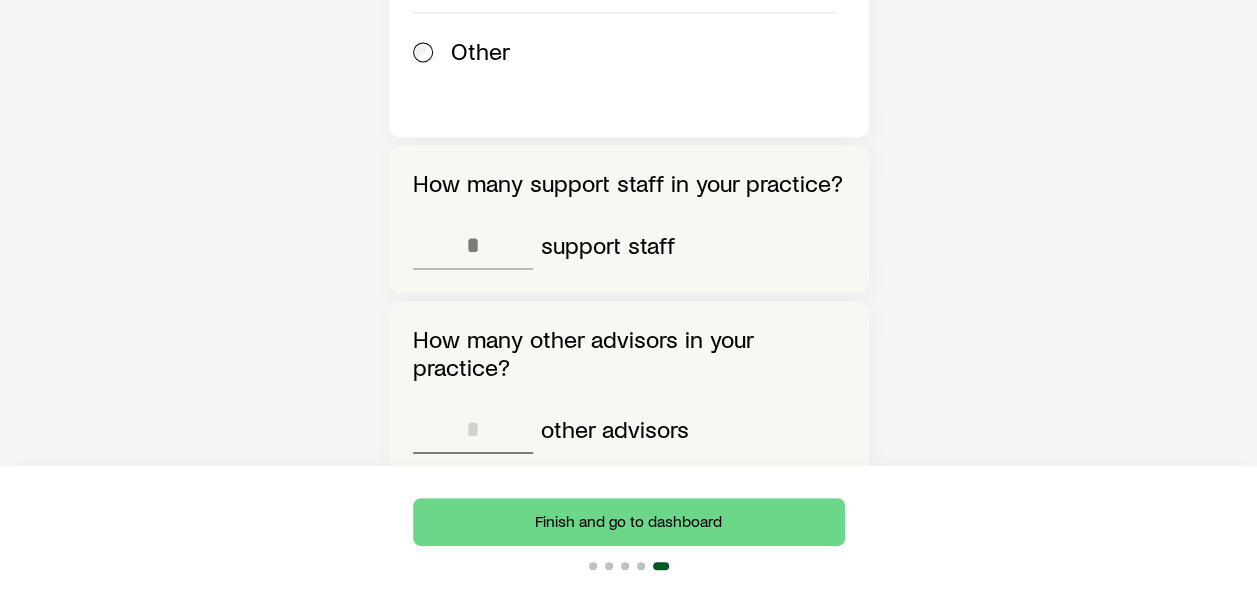 click at bounding box center (473, 429) 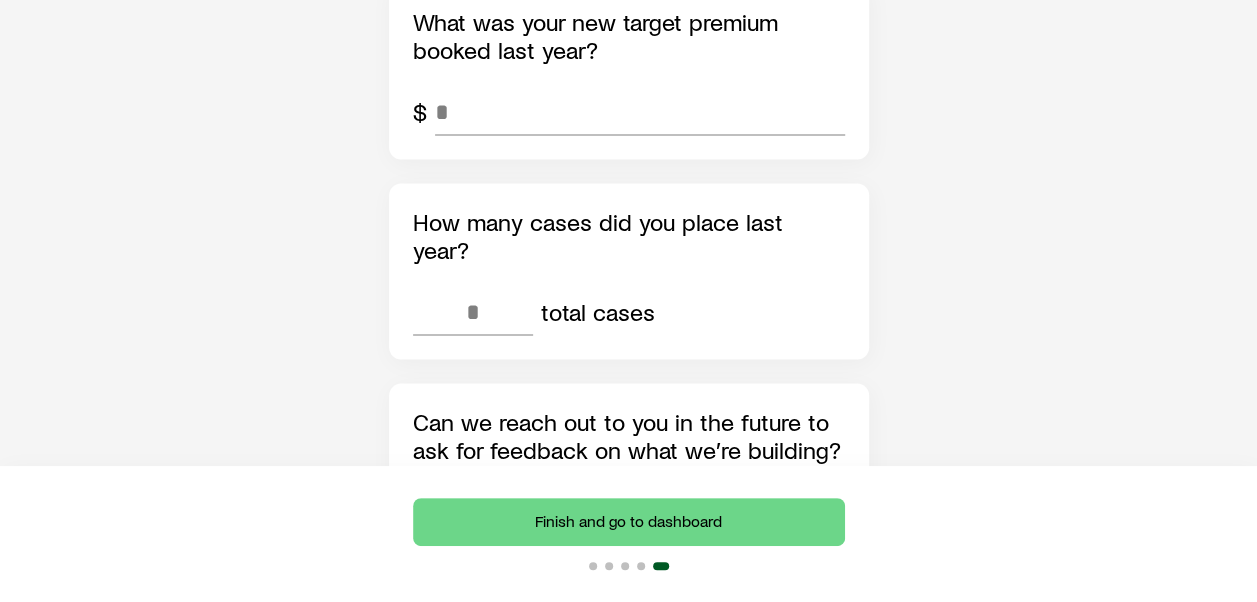 scroll, scrollTop: 1947, scrollLeft: 0, axis: vertical 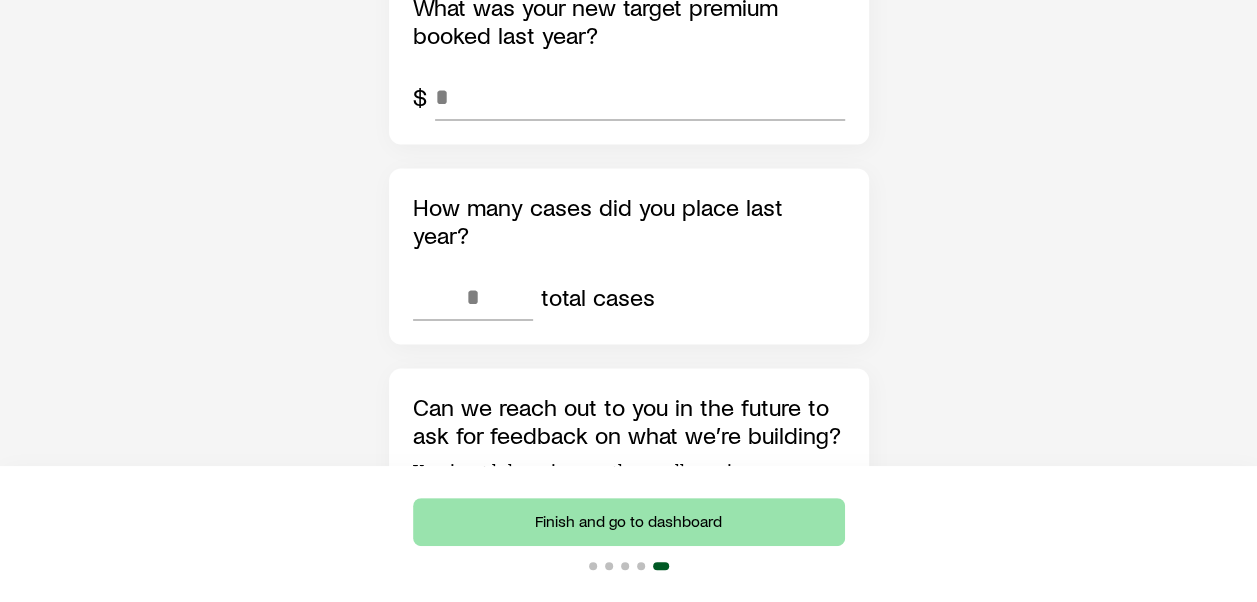 type on "*" 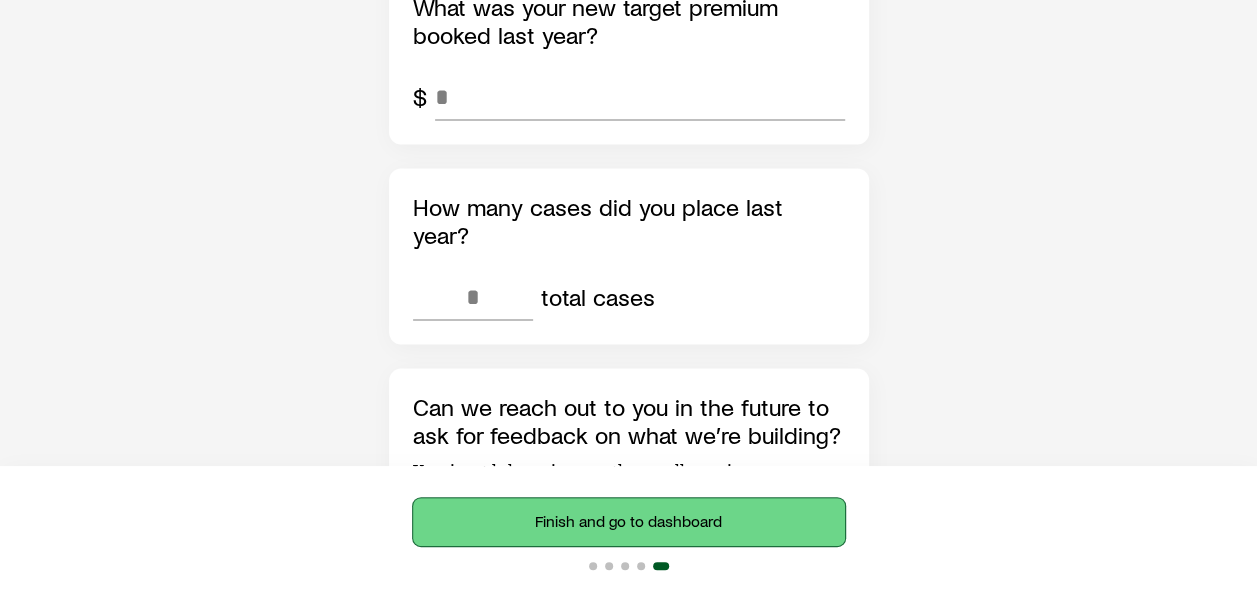 click on "Finish and go to dashboard" at bounding box center [629, 522] 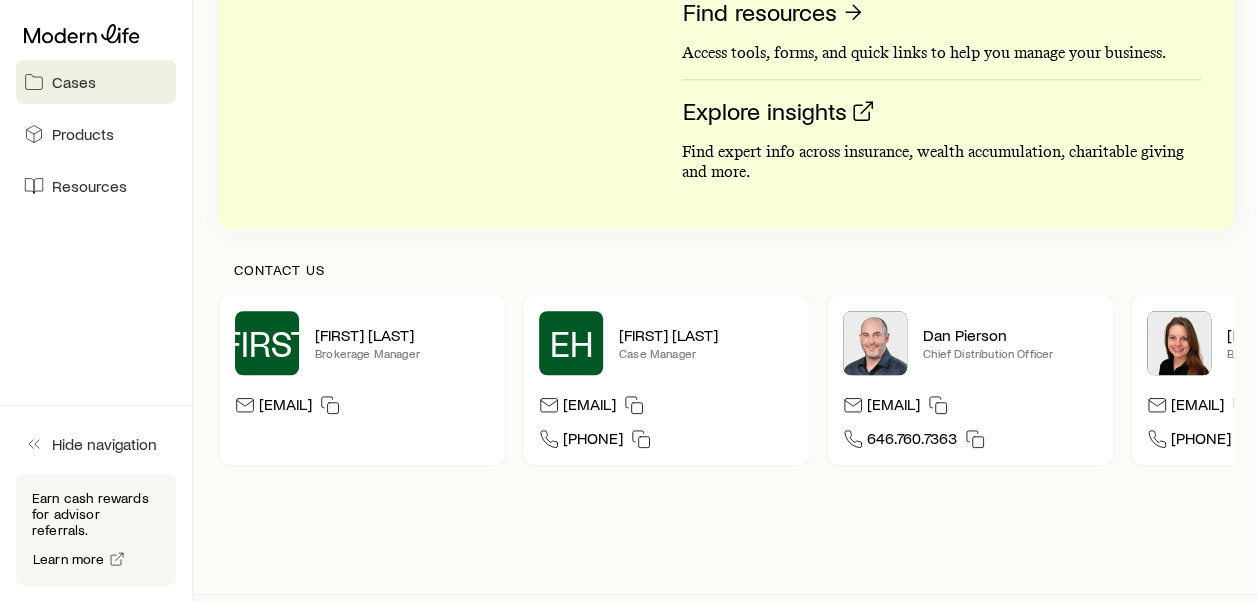 scroll, scrollTop: 634, scrollLeft: 0, axis: vertical 